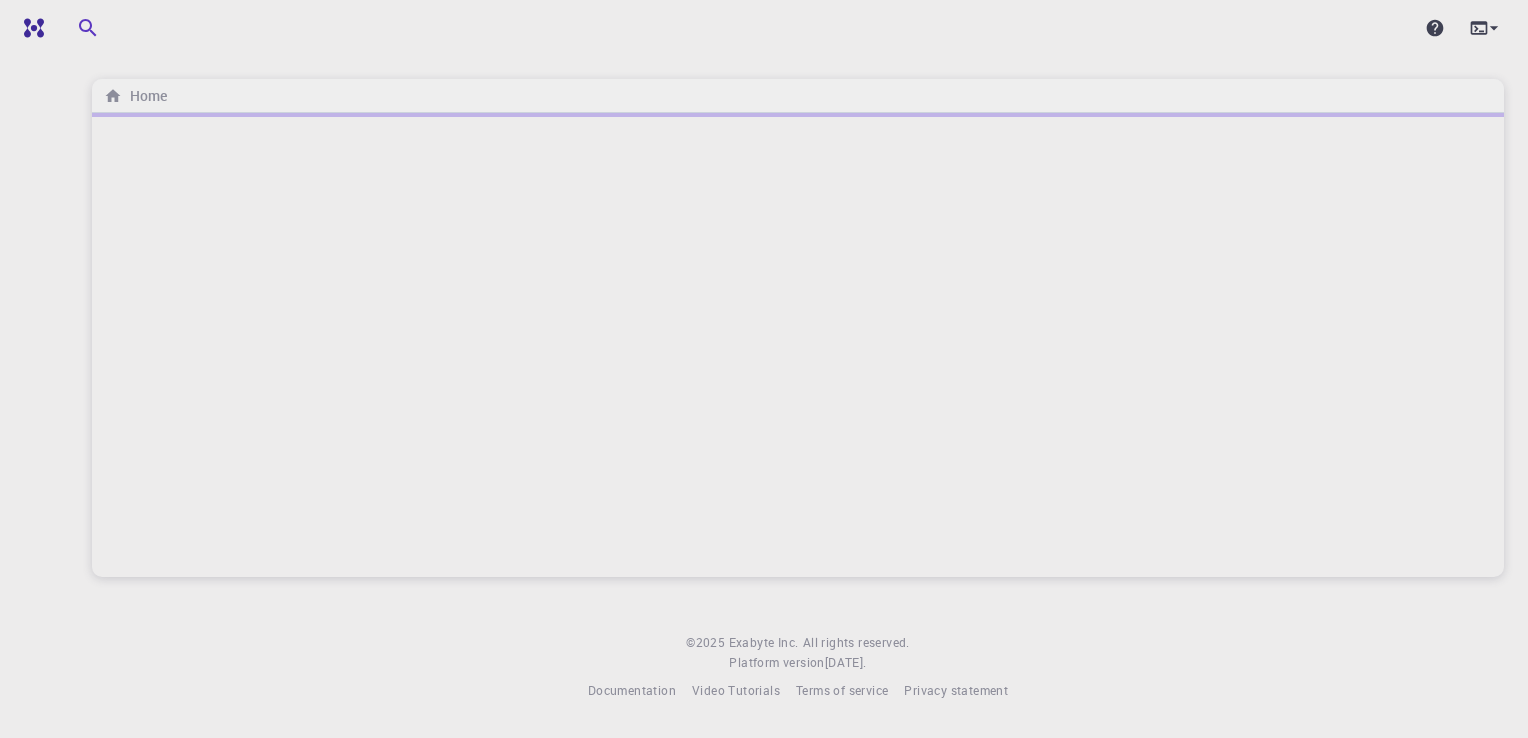 scroll, scrollTop: 0, scrollLeft: 0, axis: both 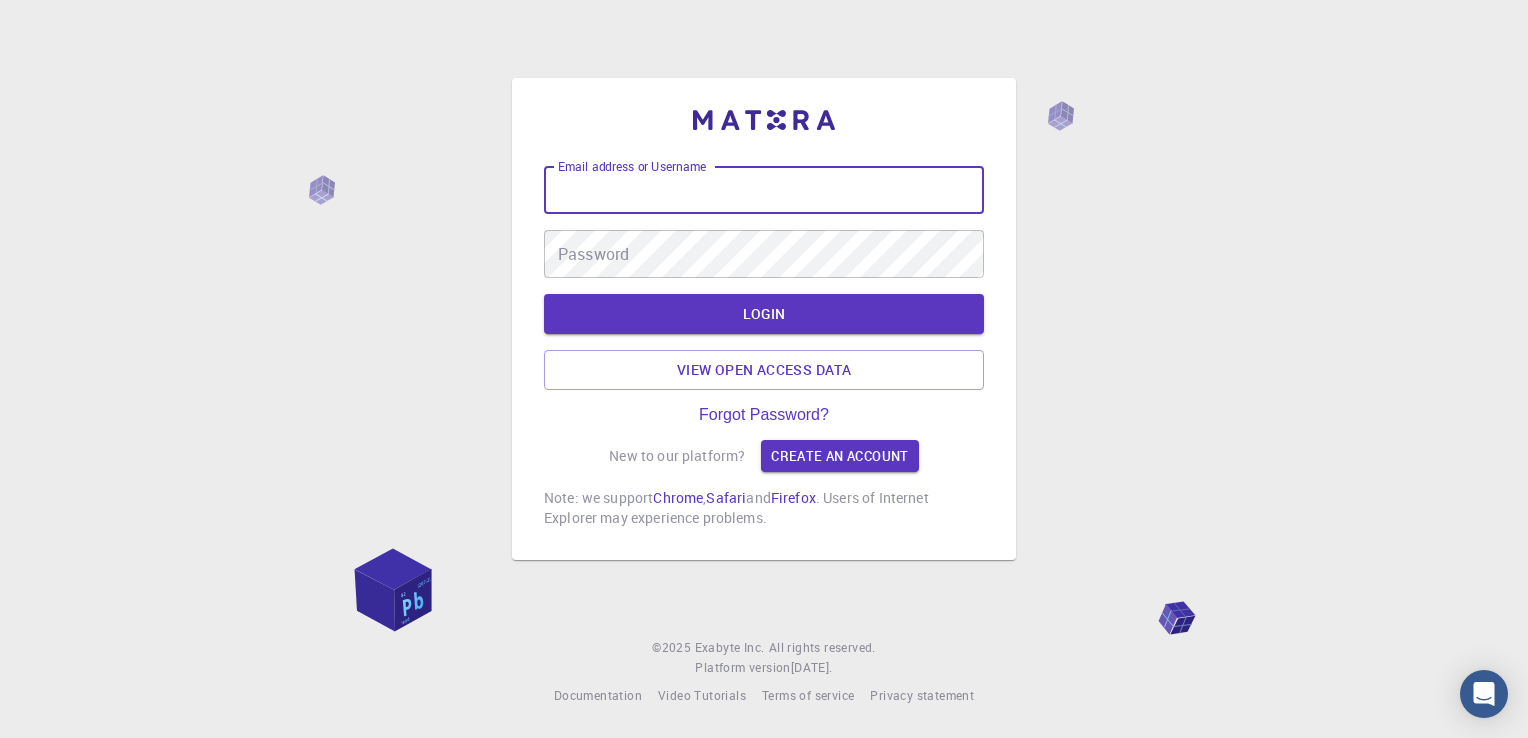 click on "Email address or Username" at bounding box center [764, 190] 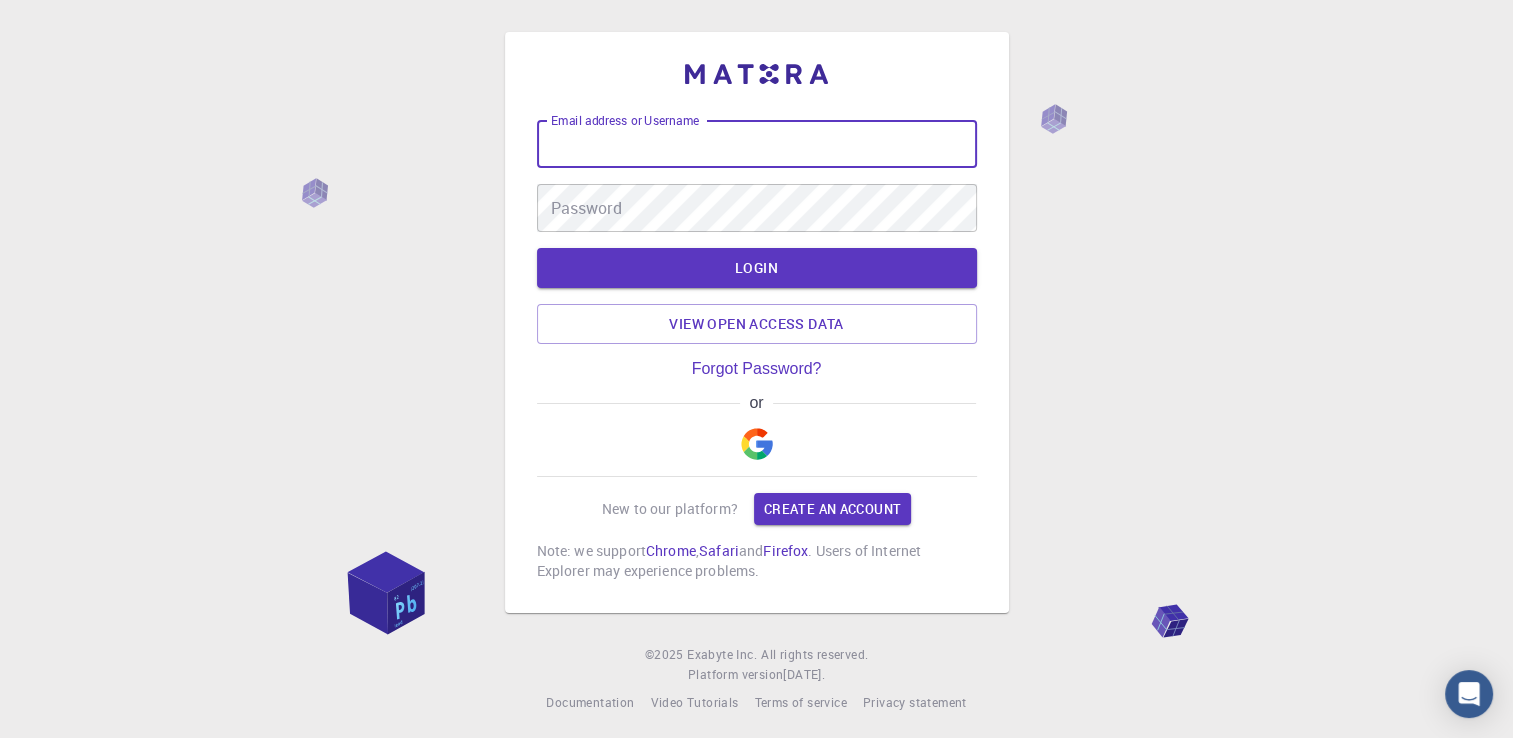 type on "[EMAIL_ADDRESS][DOMAIN_NAME]" 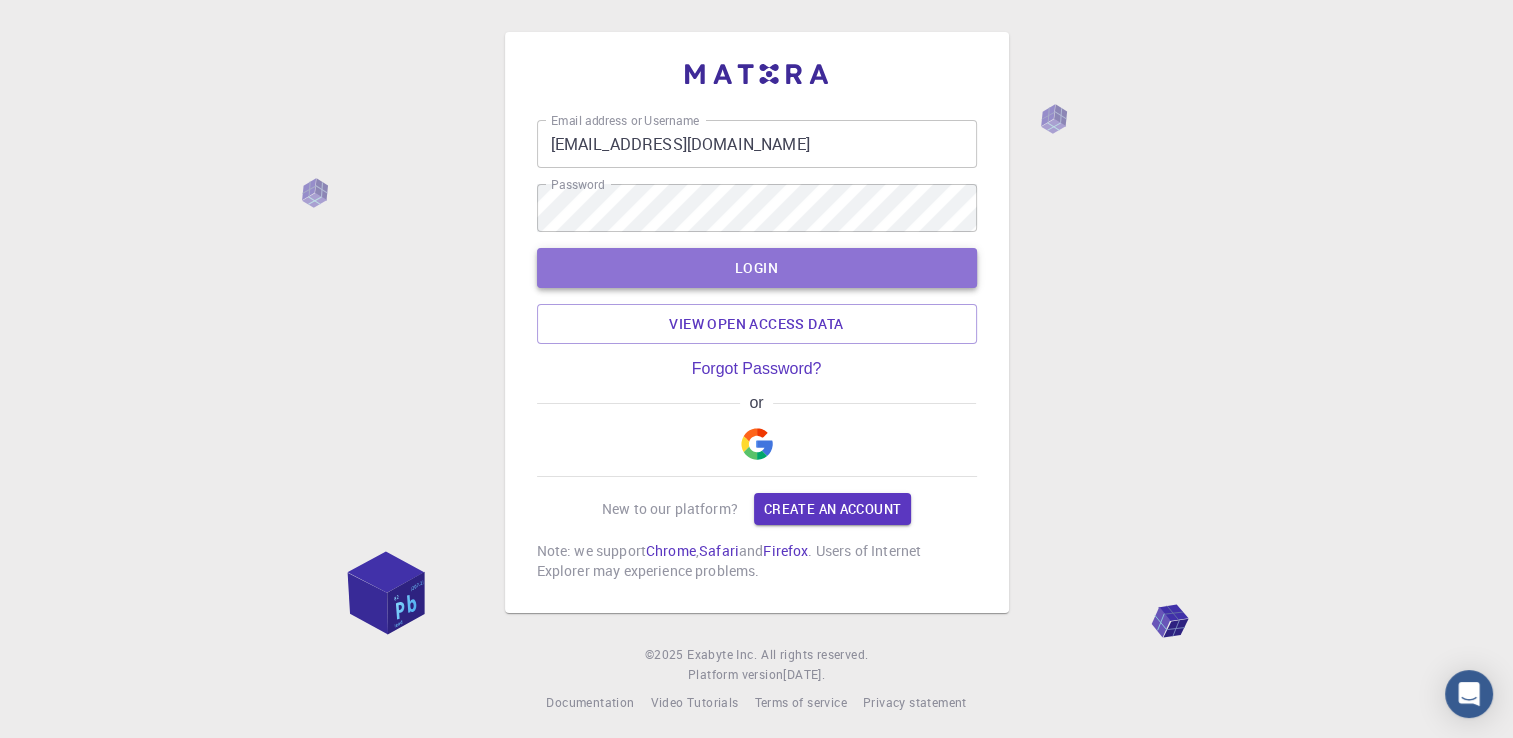 click on "LOGIN" at bounding box center [757, 268] 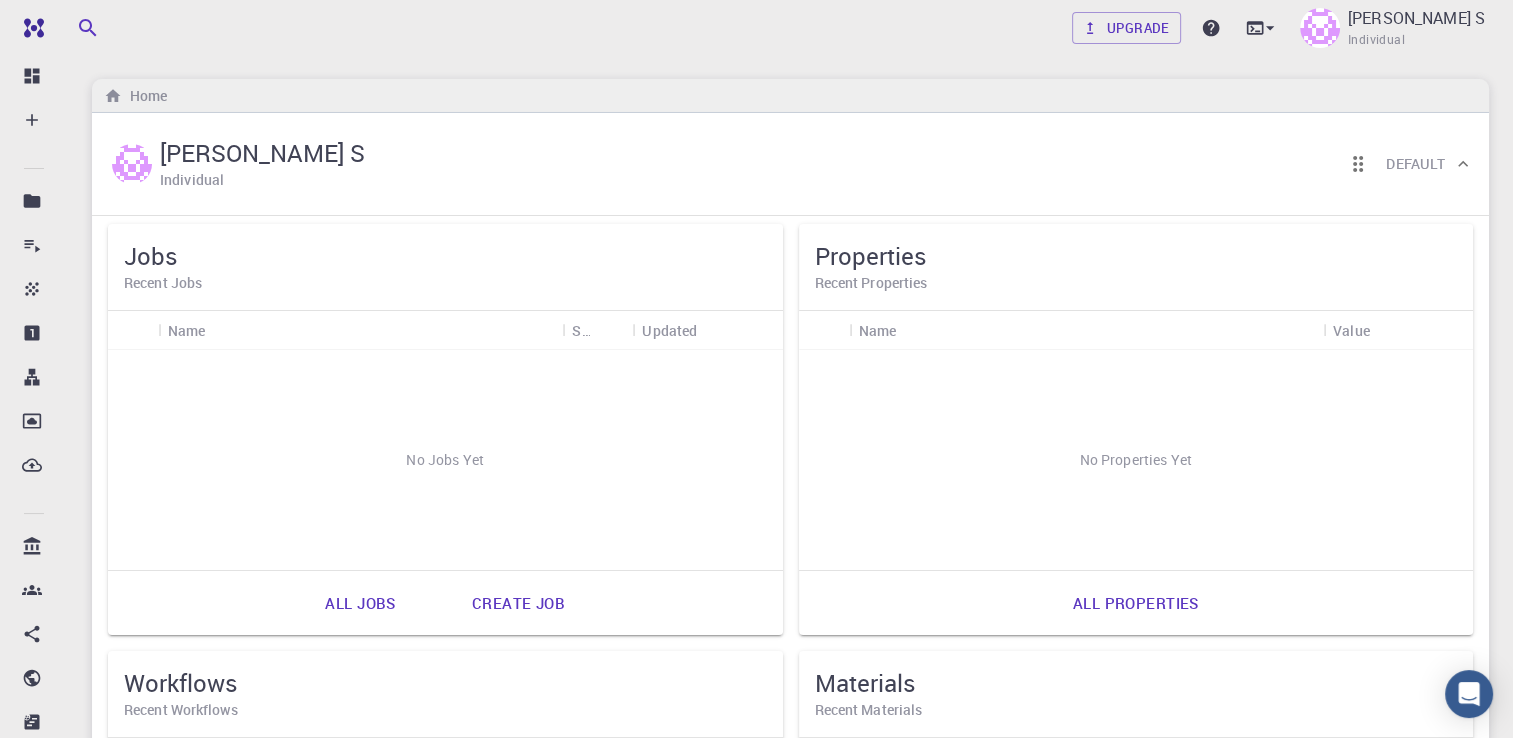 scroll, scrollTop: 0, scrollLeft: 0, axis: both 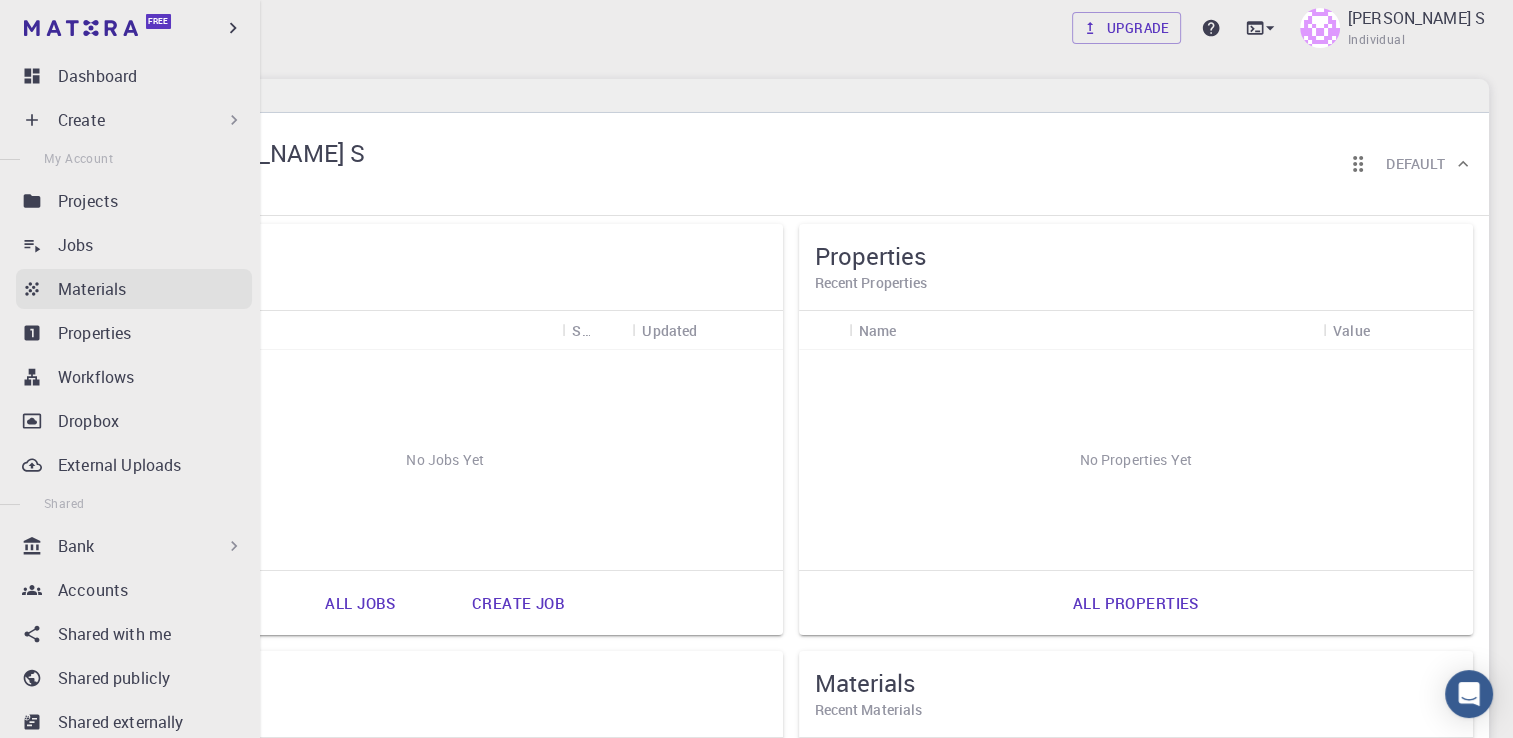 click on "Materials" at bounding box center [92, 289] 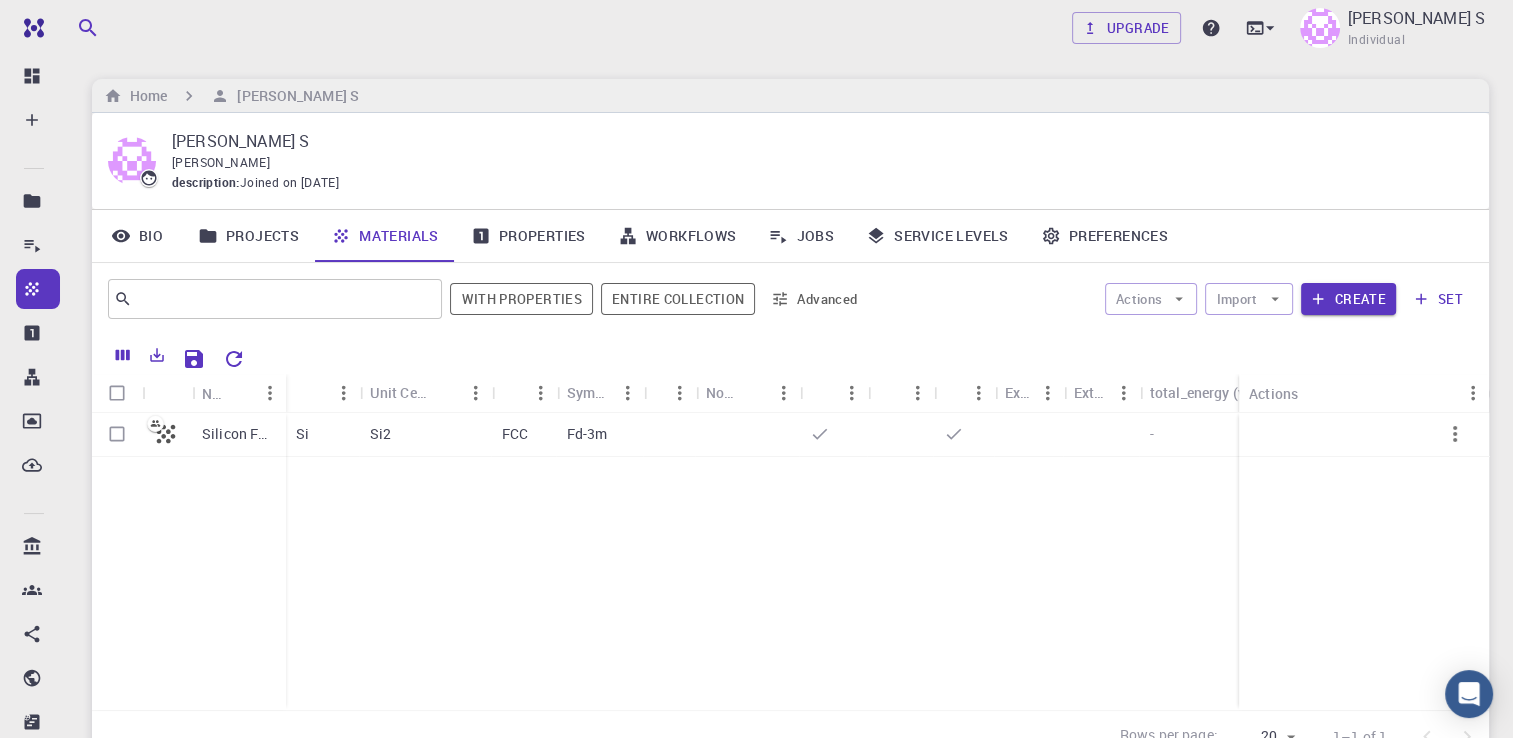click on "Silicon FCC Si Si2 FCC Fd-3m - - - - -" at bounding box center (3461, 561) 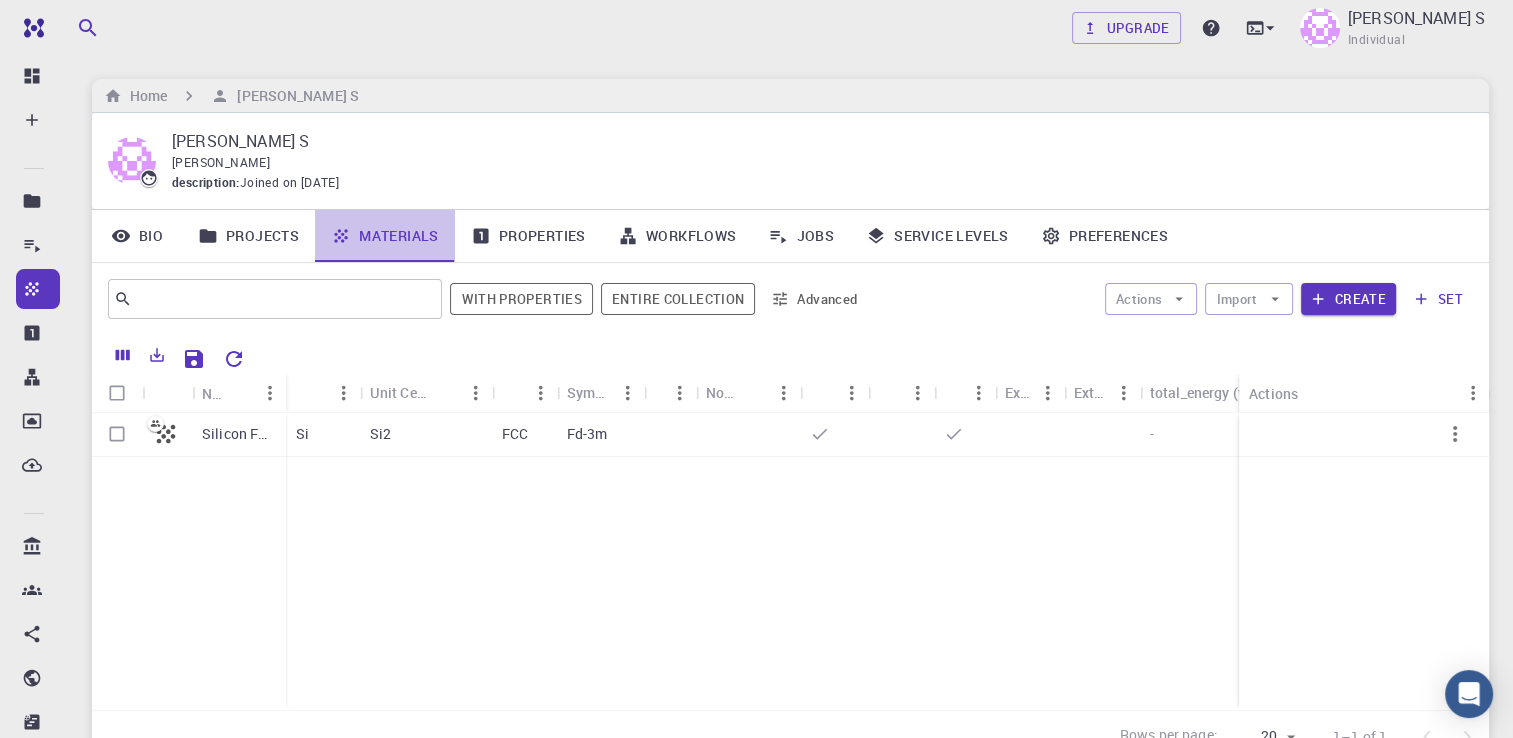 click on "Materials" at bounding box center [385, 236] 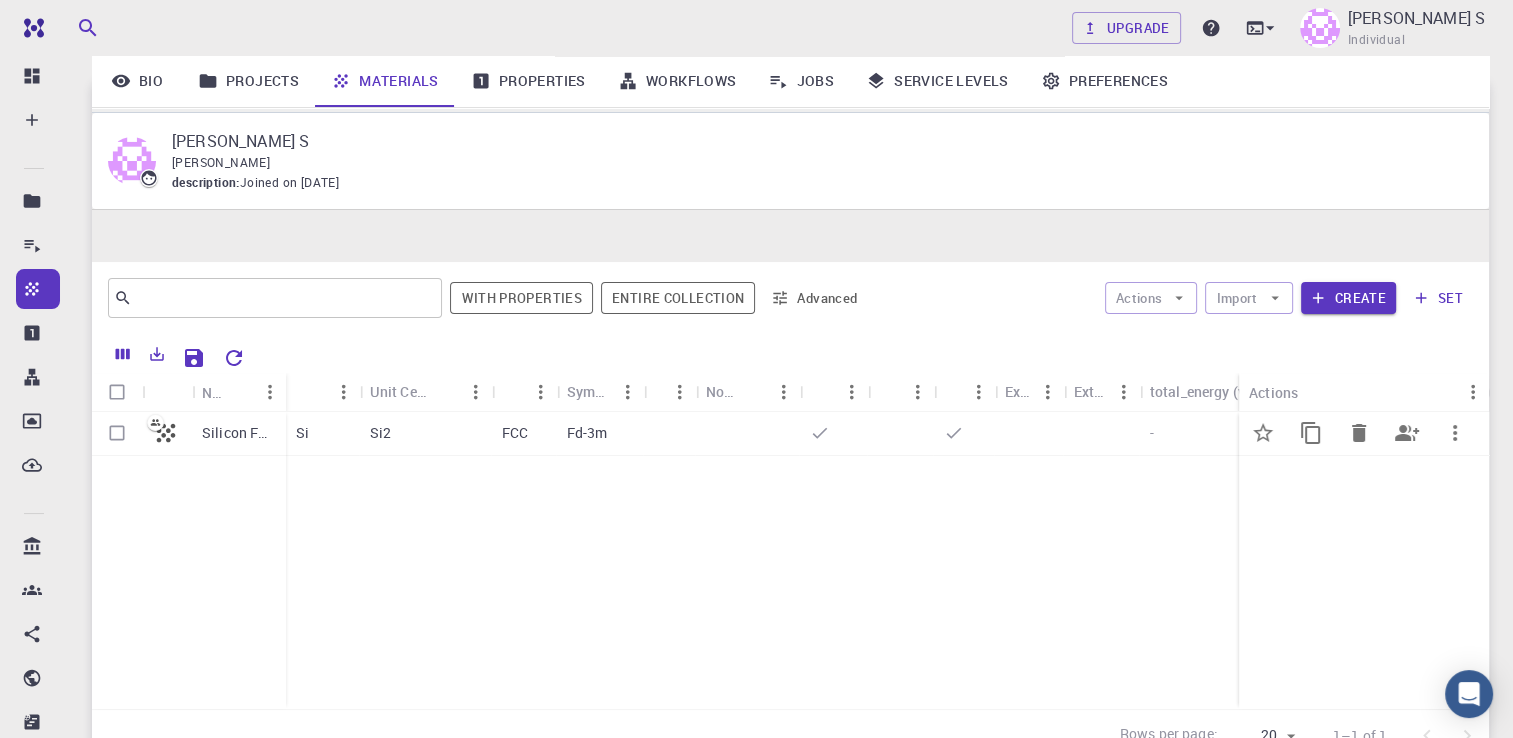 scroll, scrollTop: 179, scrollLeft: 0, axis: vertical 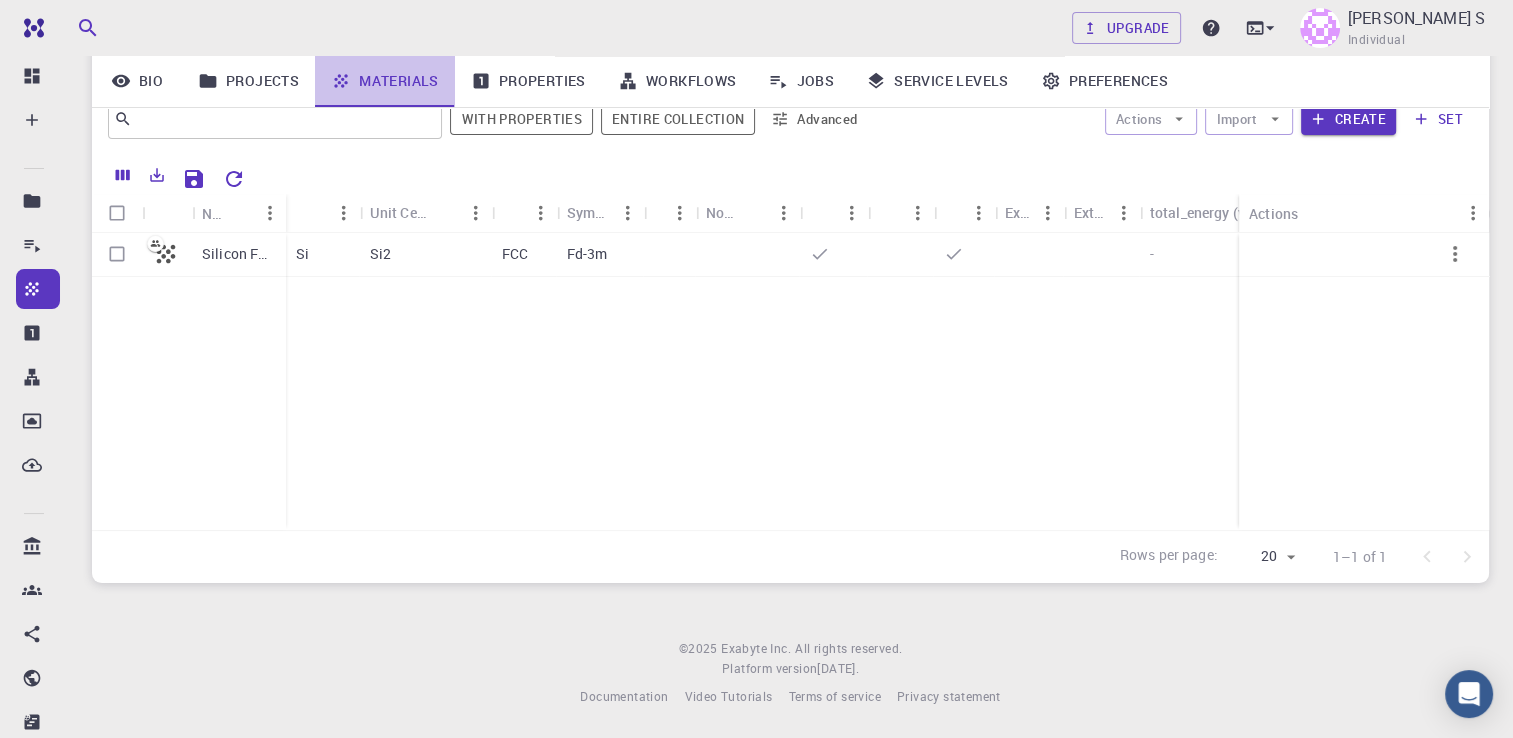 click 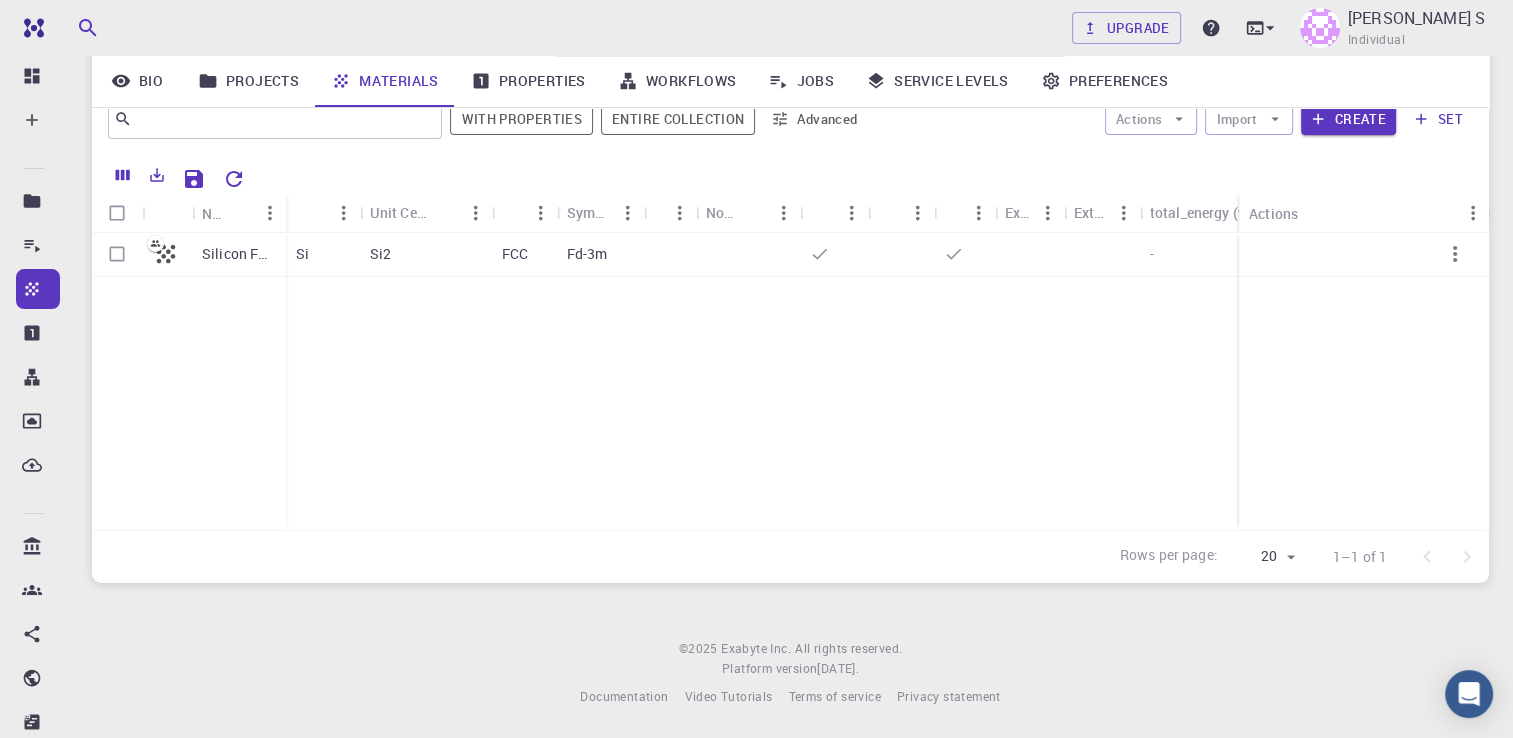 scroll, scrollTop: 0, scrollLeft: 0, axis: both 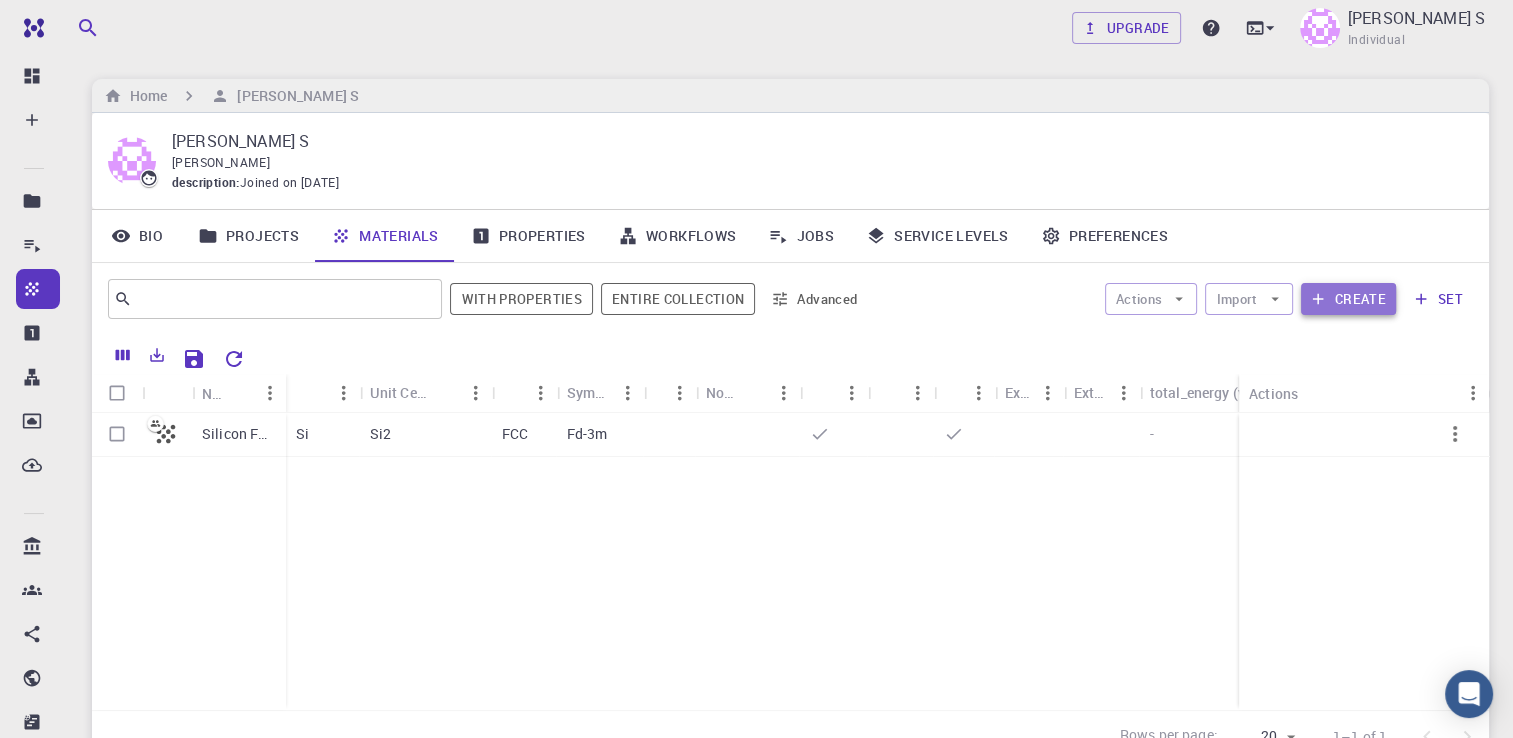 click on "Create" at bounding box center (1348, 299) 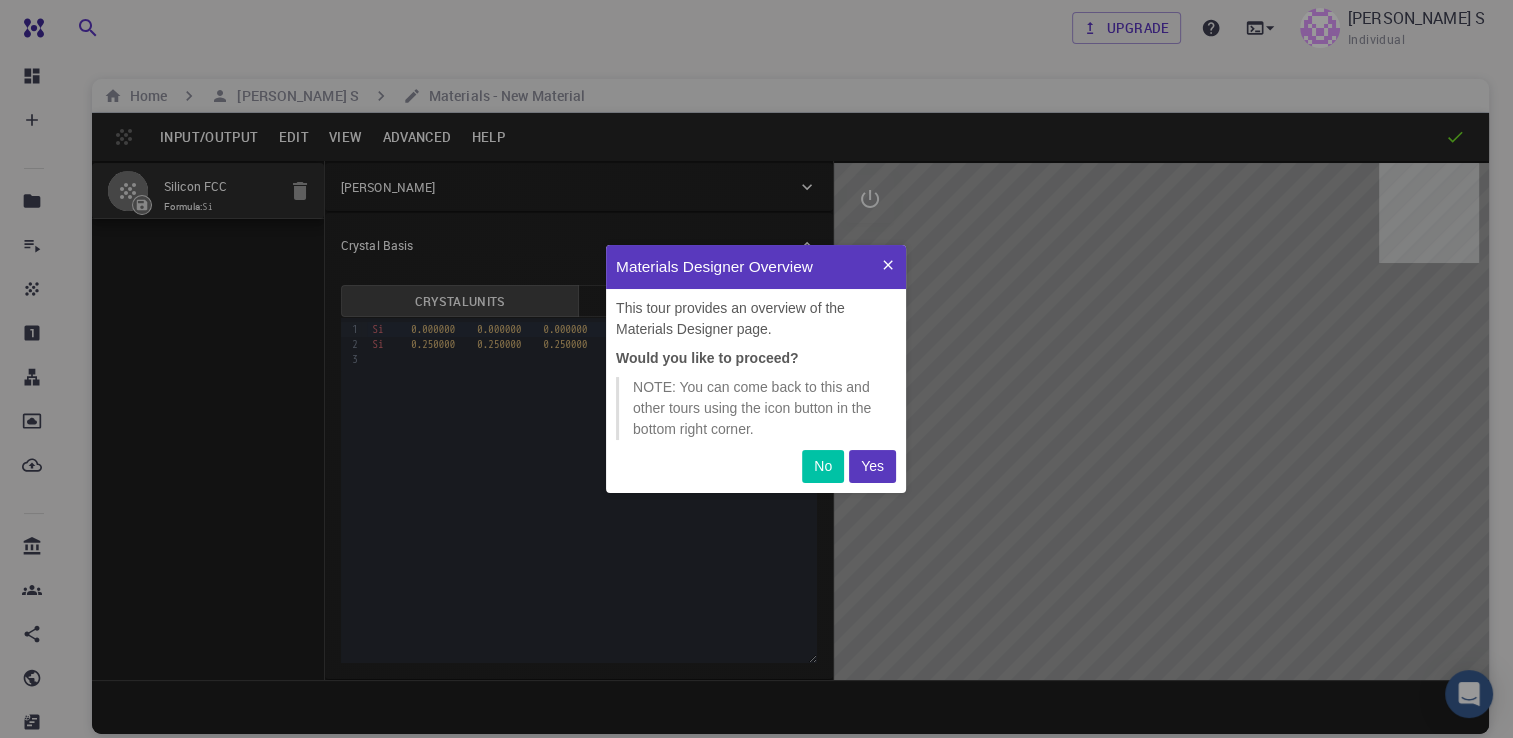 scroll, scrollTop: 0, scrollLeft: 0, axis: both 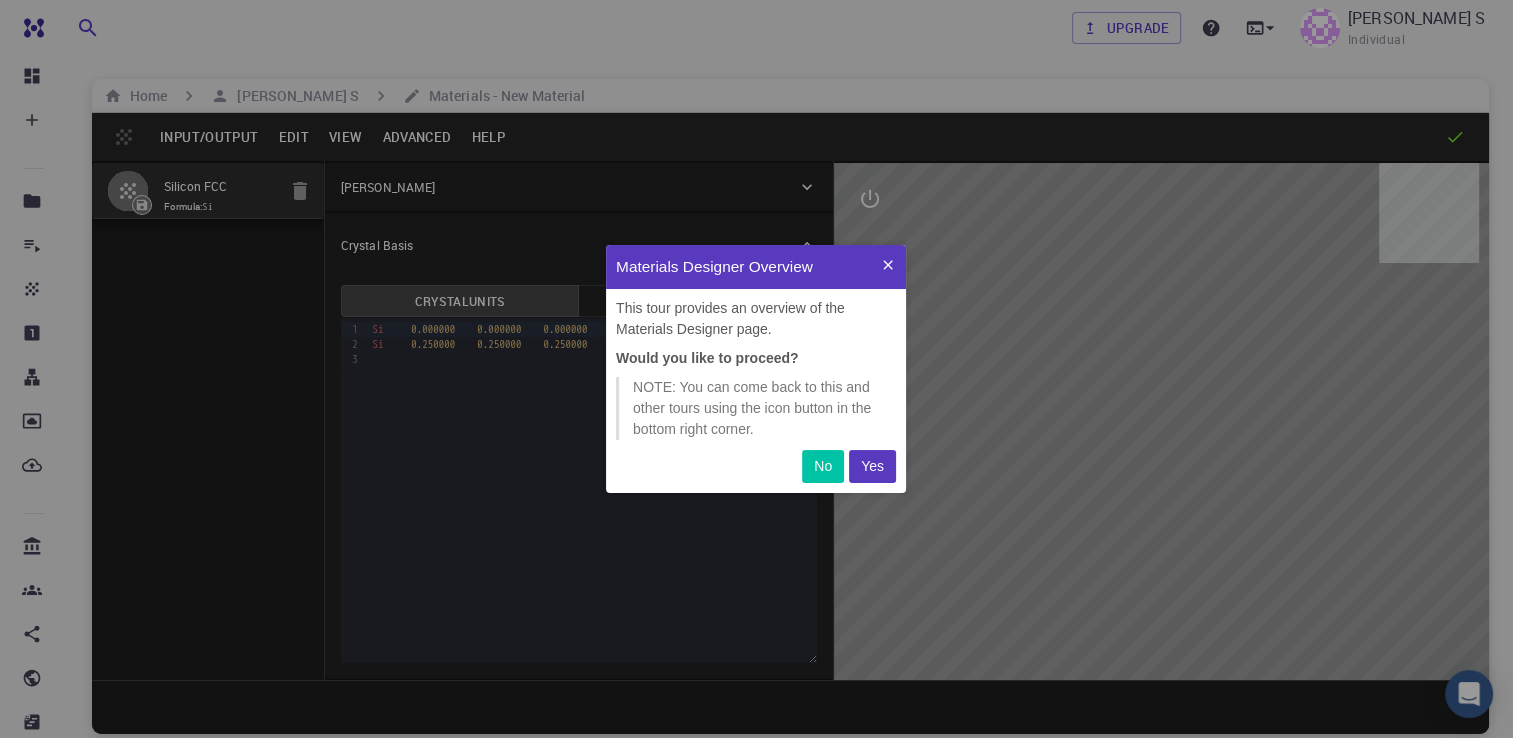 click on "Yes" at bounding box center (872, 466) 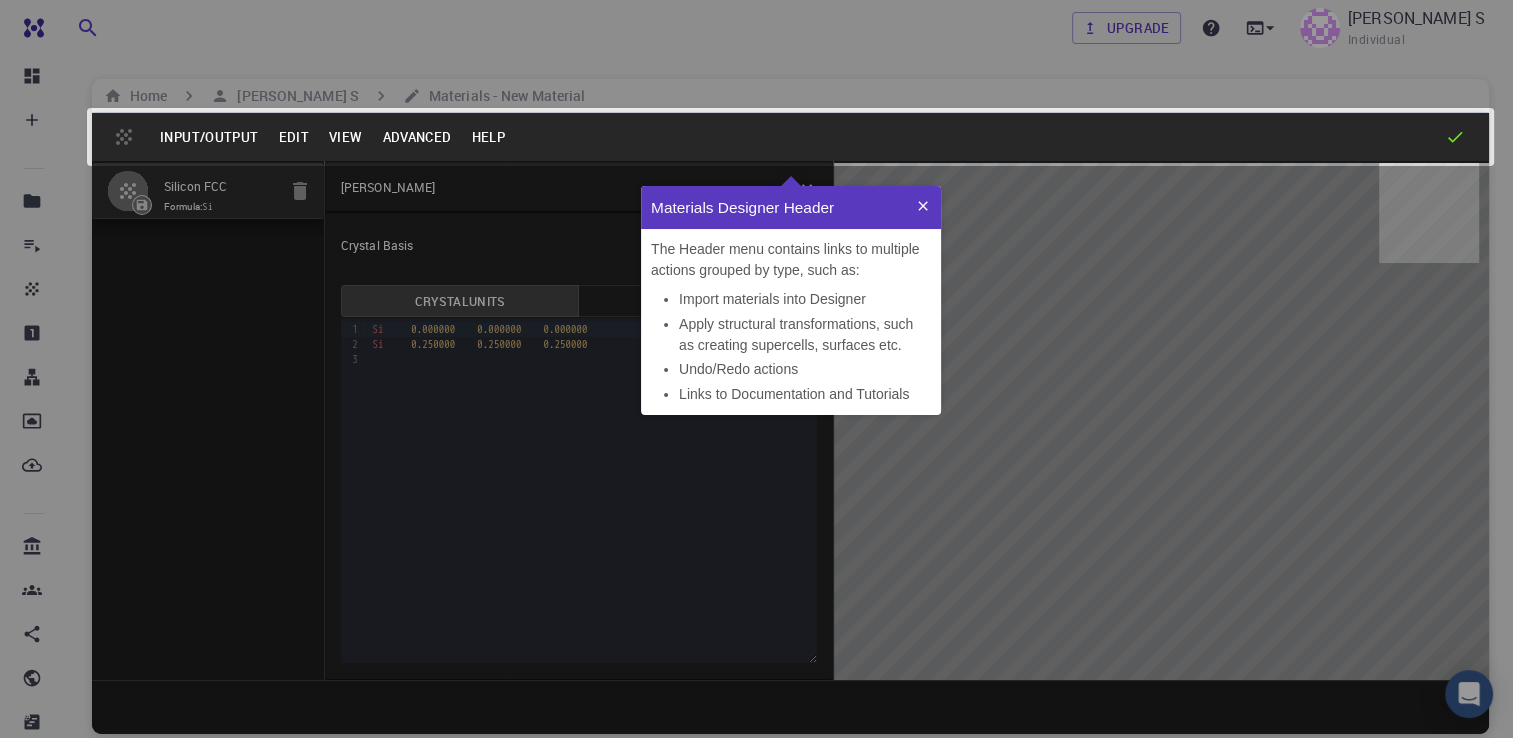 scroll, scrollTop: 0, scrollLeft: 0, axis: both 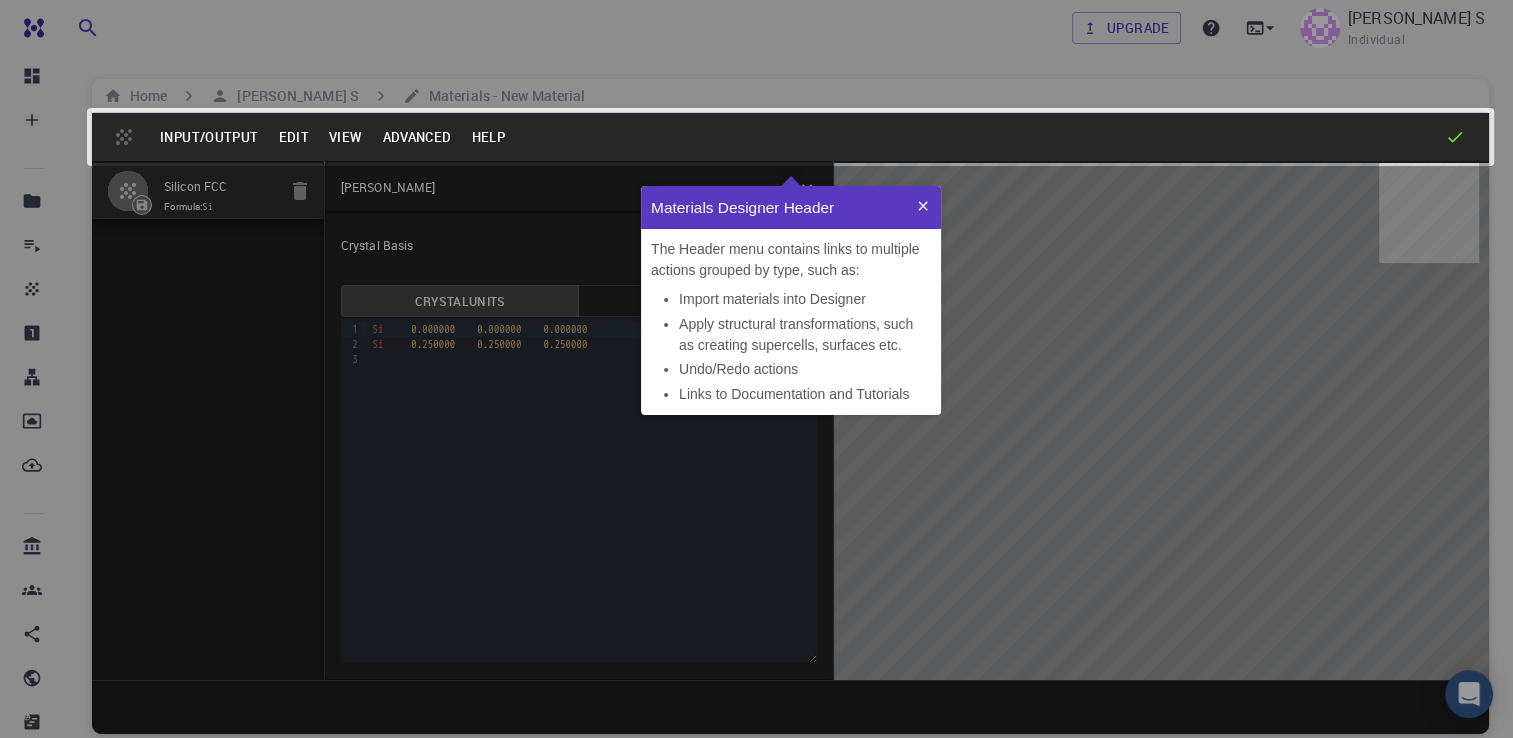 click 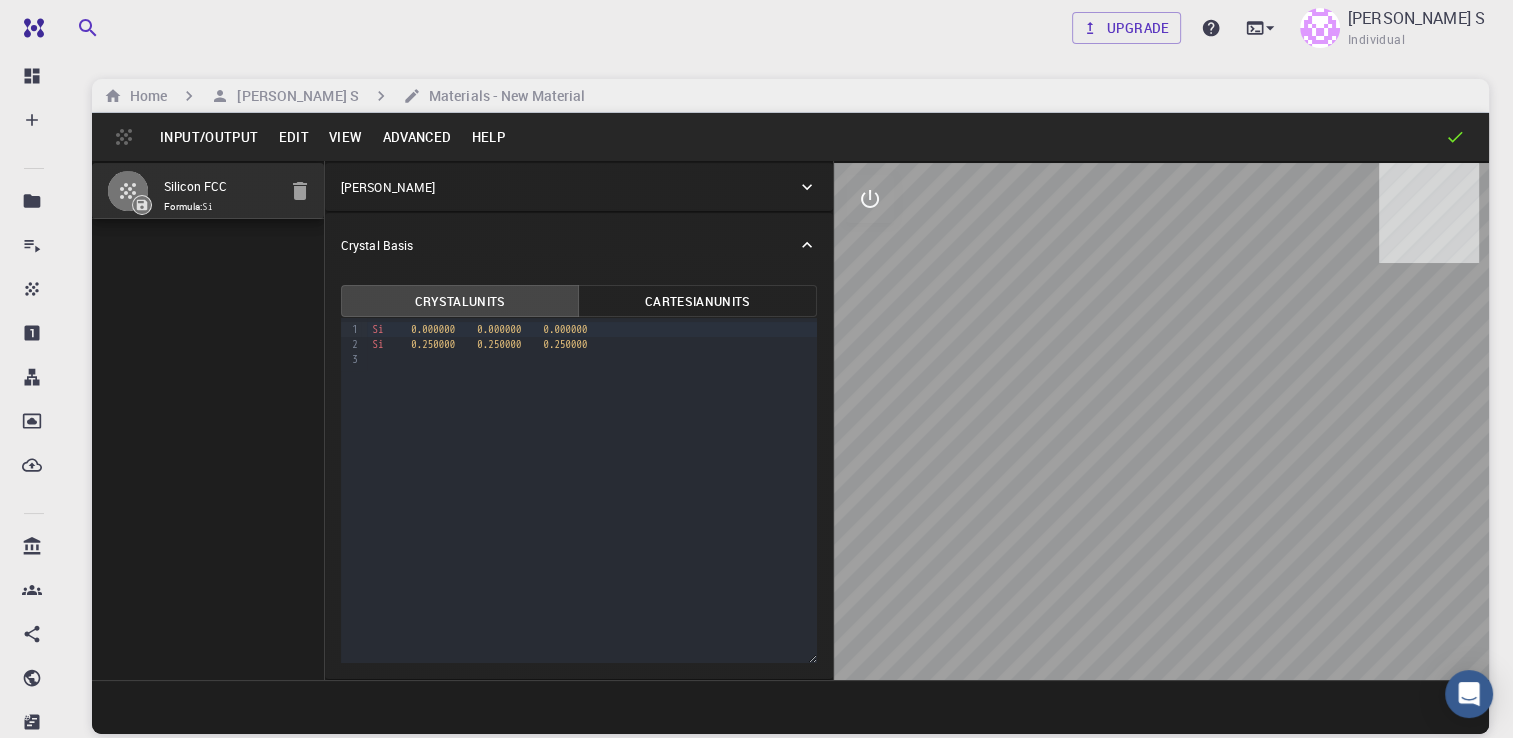 click on "Input/Output Edit View Advanced Help" at bounding box center (790, 137) 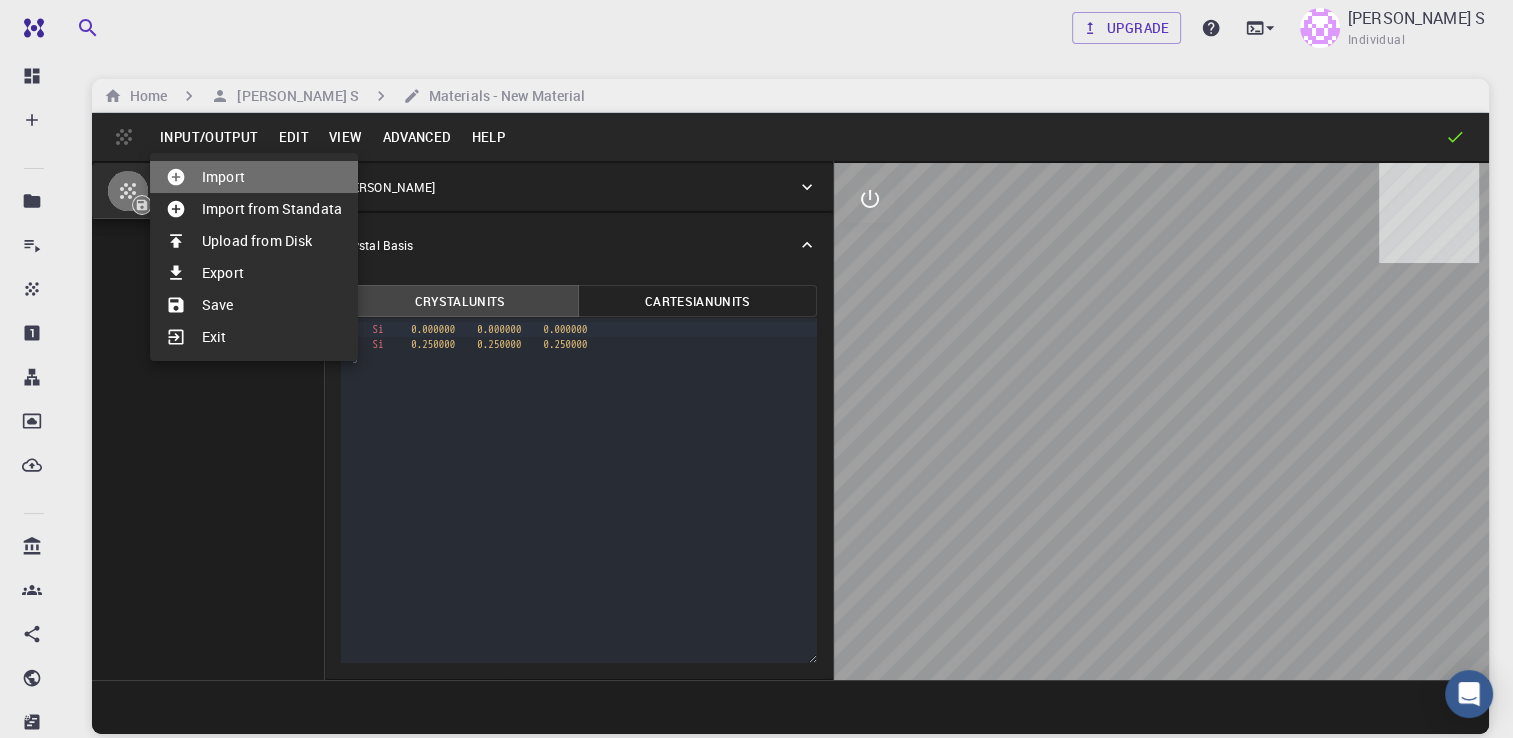 click on "Import" at bounding box center (254, 177) 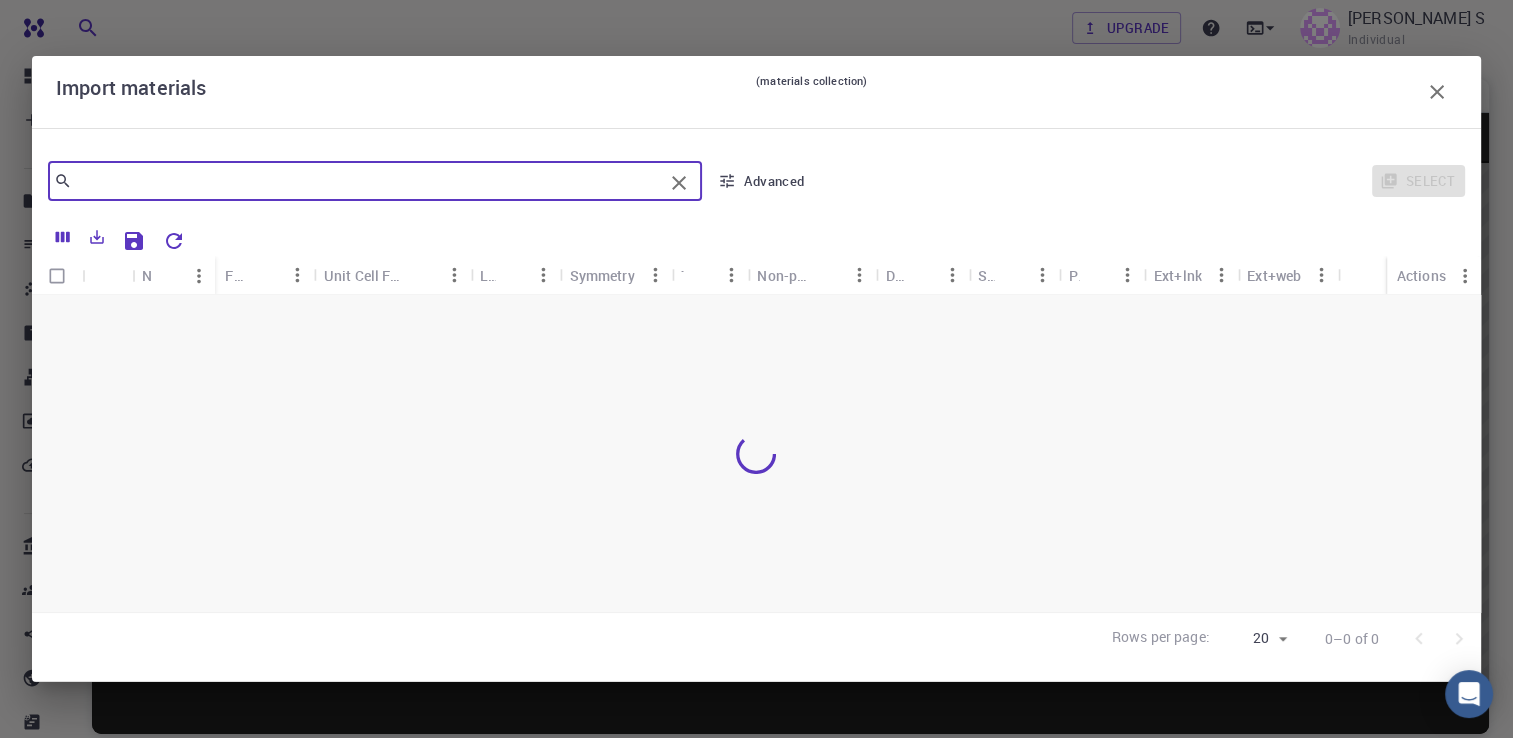 click at bounding box center [367, 181] 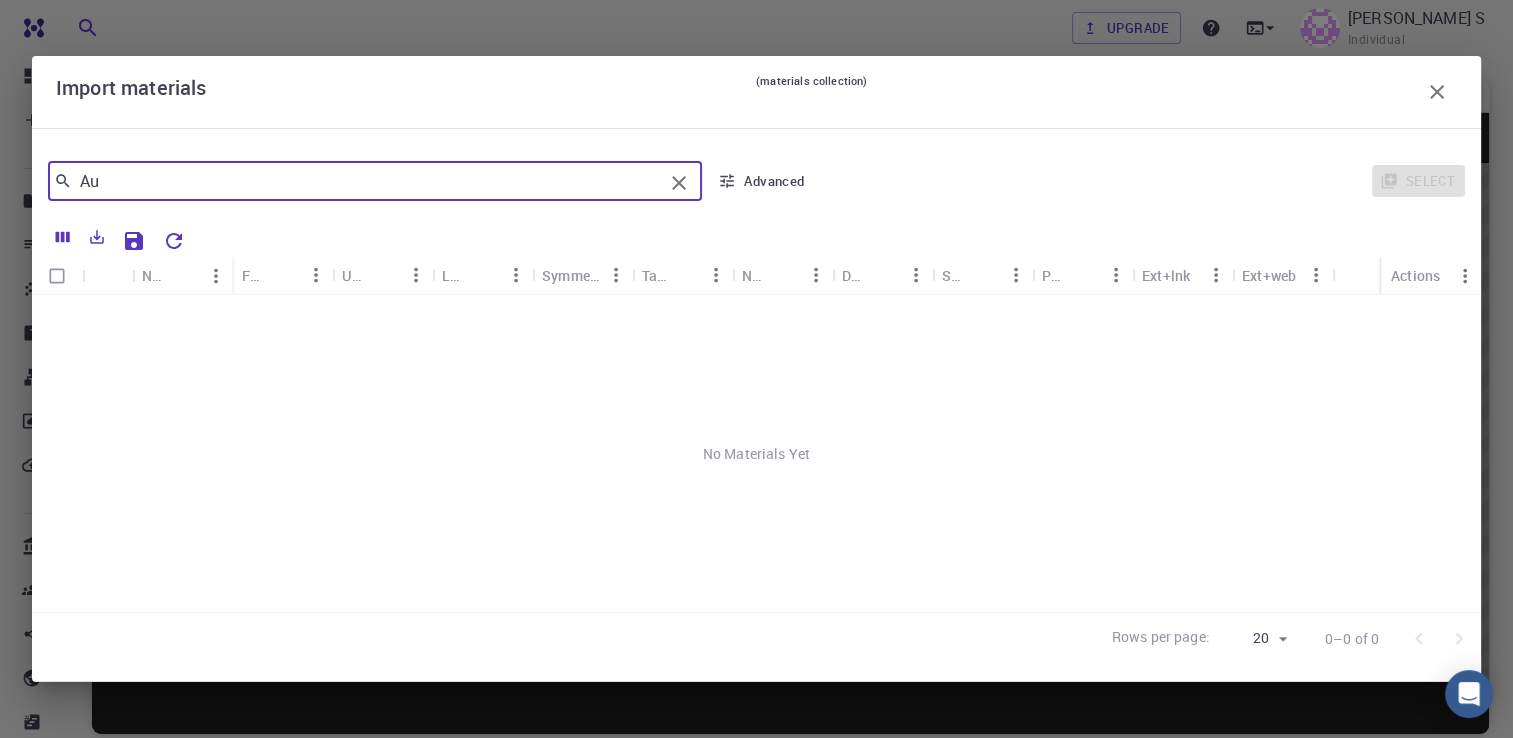 type on "A" 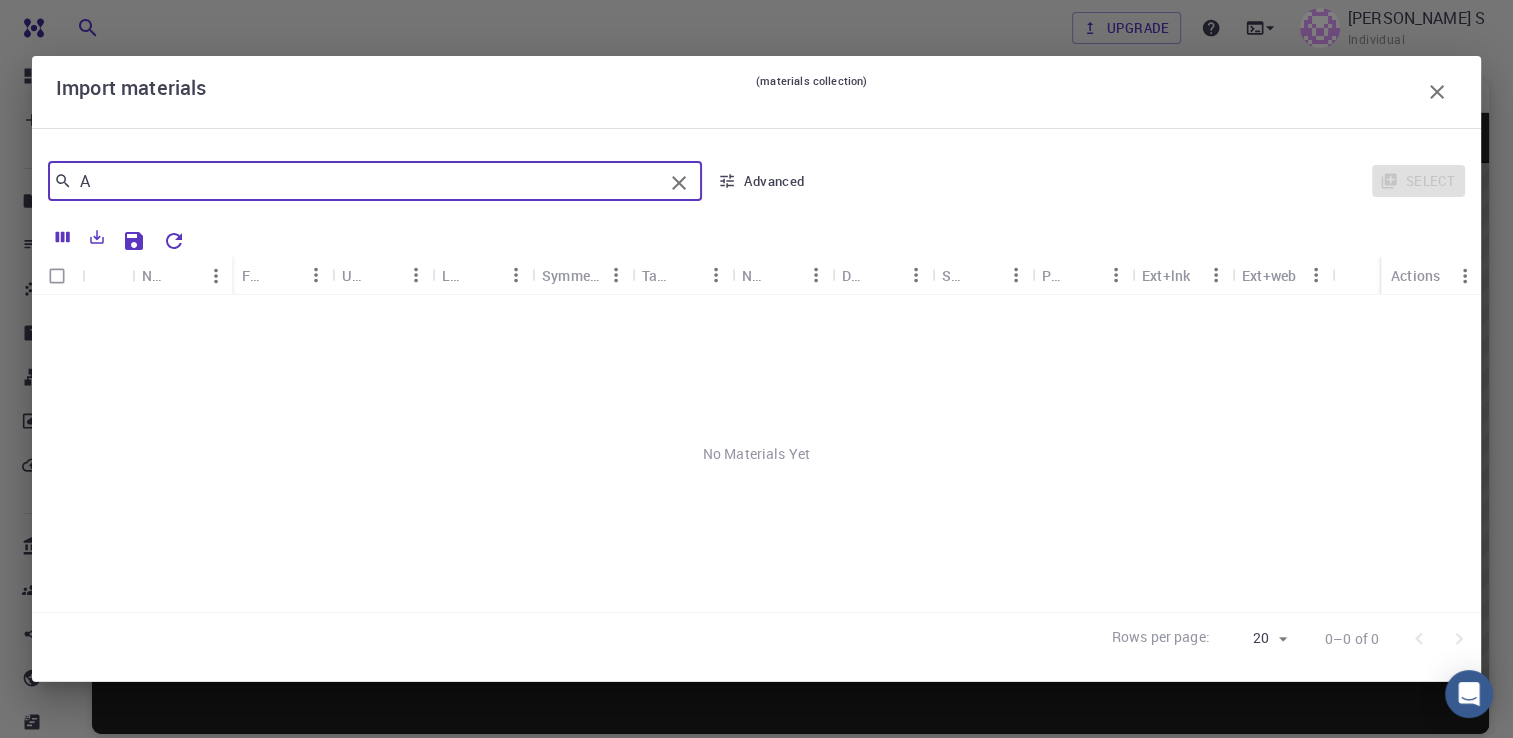 type 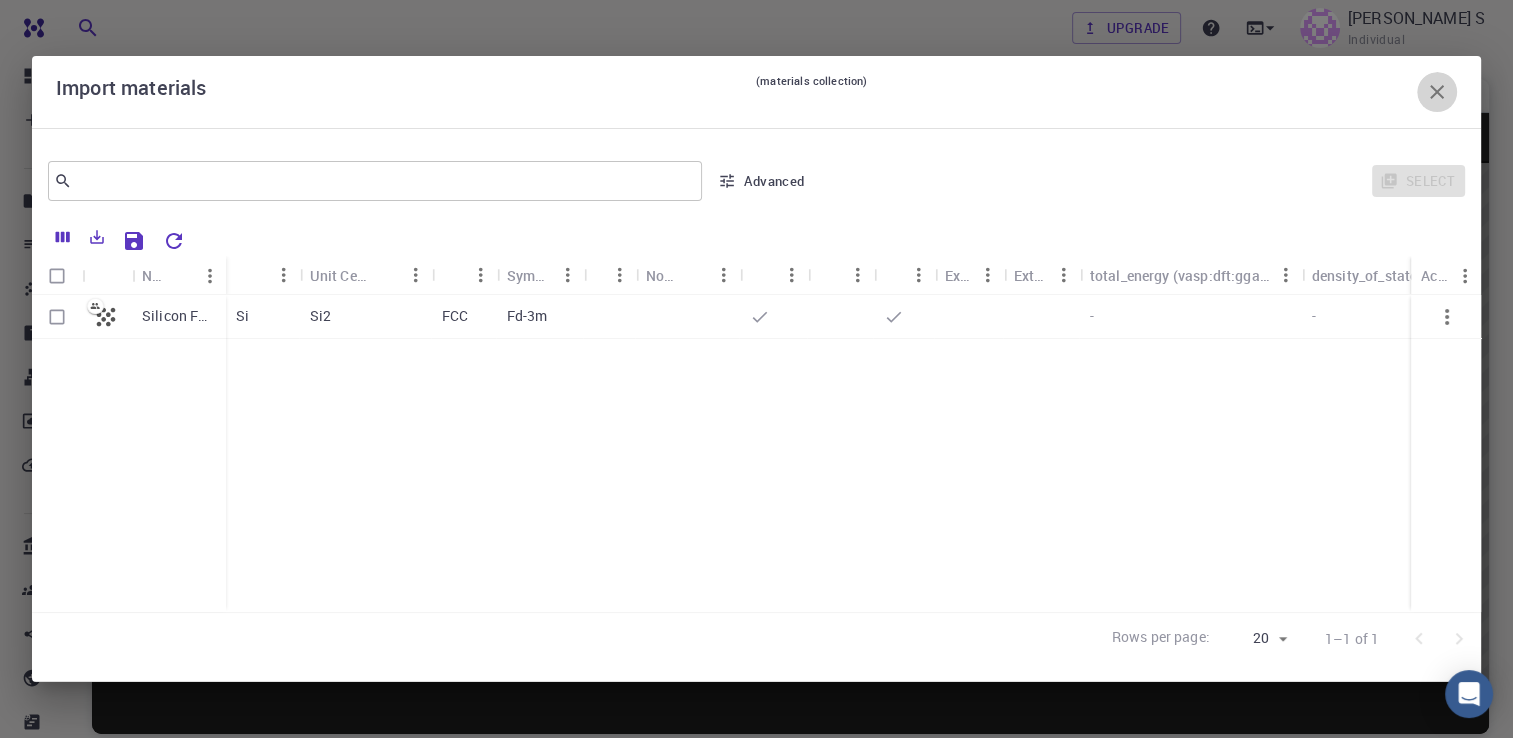 click 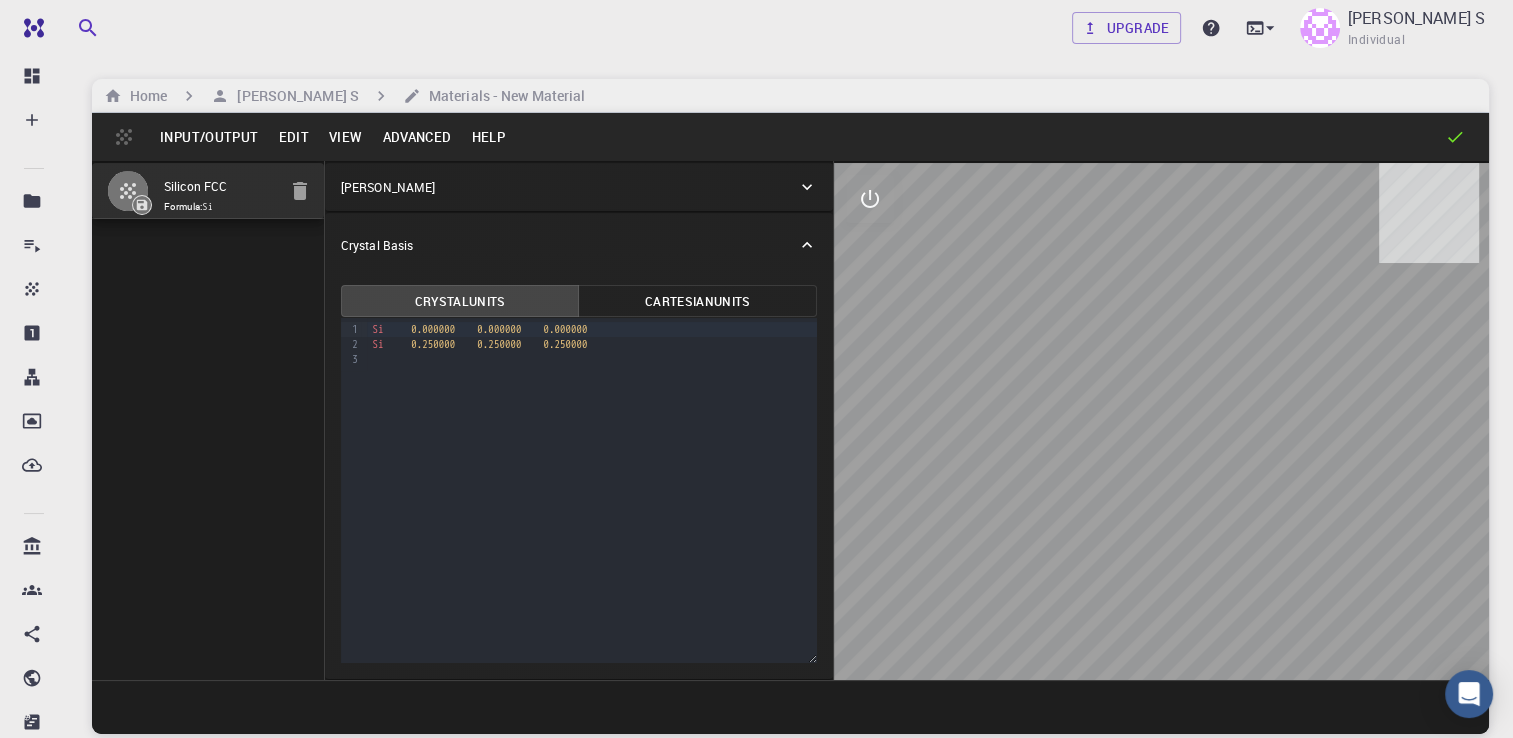 click on "Input/Output" at bounding box center [209, 137] 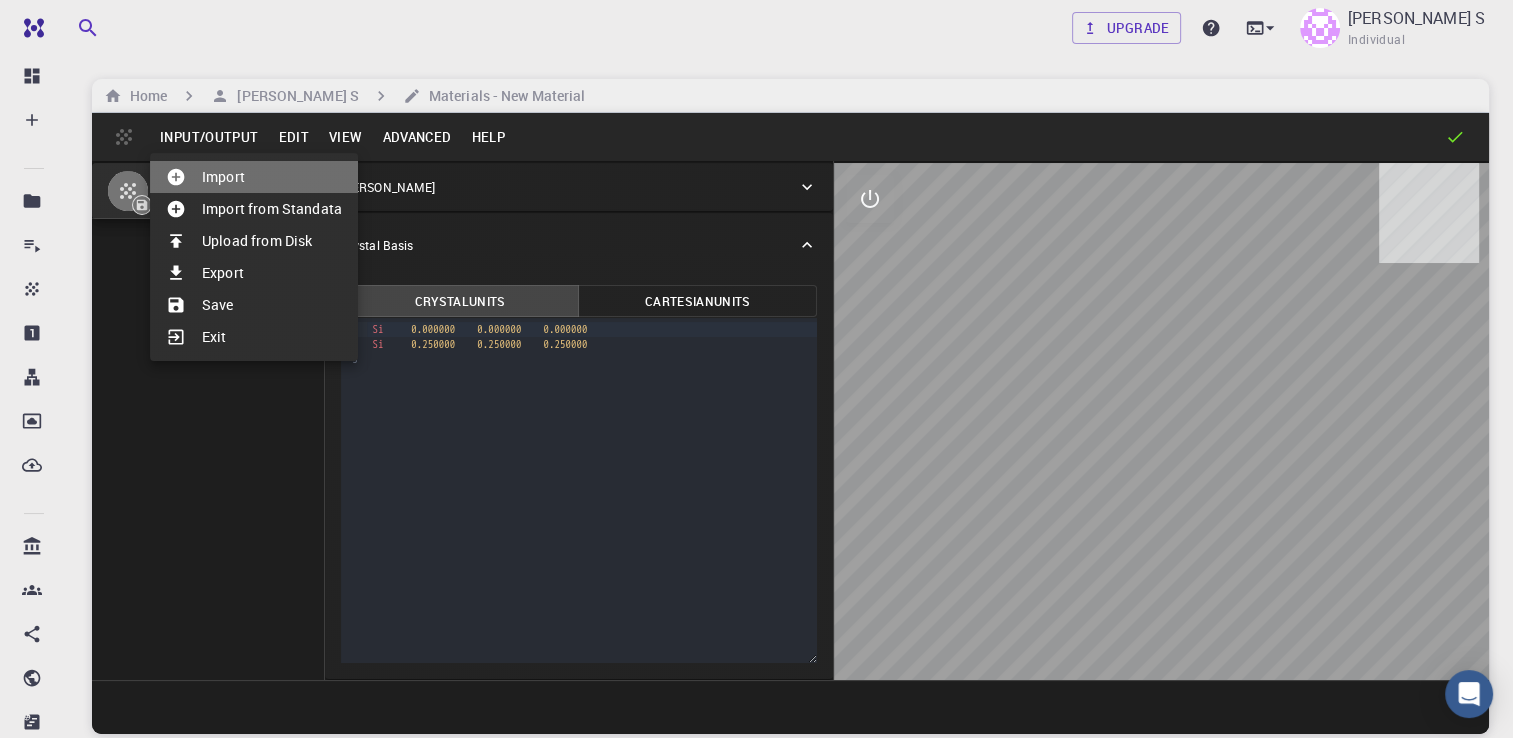 click on "Import" at bounding box center [254, 177] 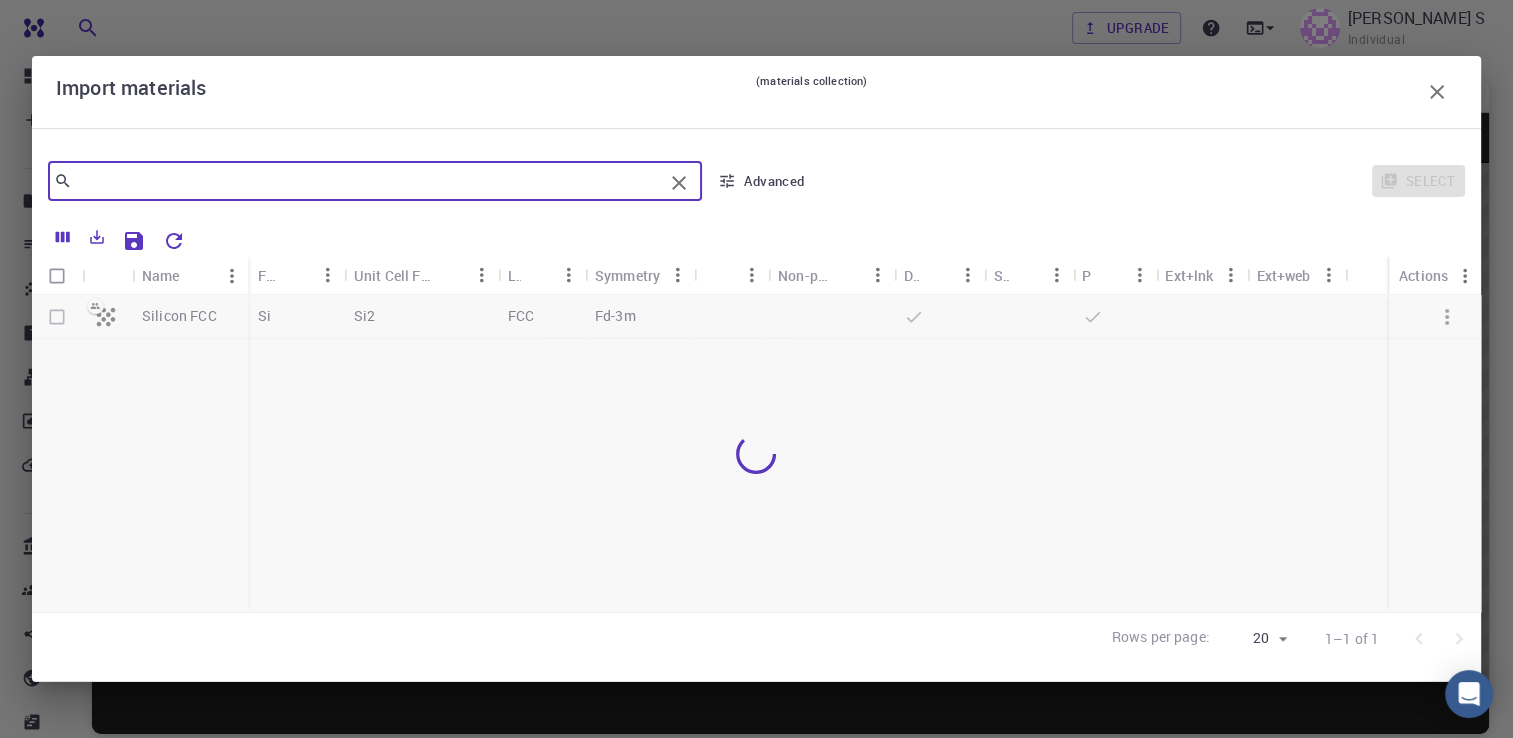 click at bounding box center (367, 181) 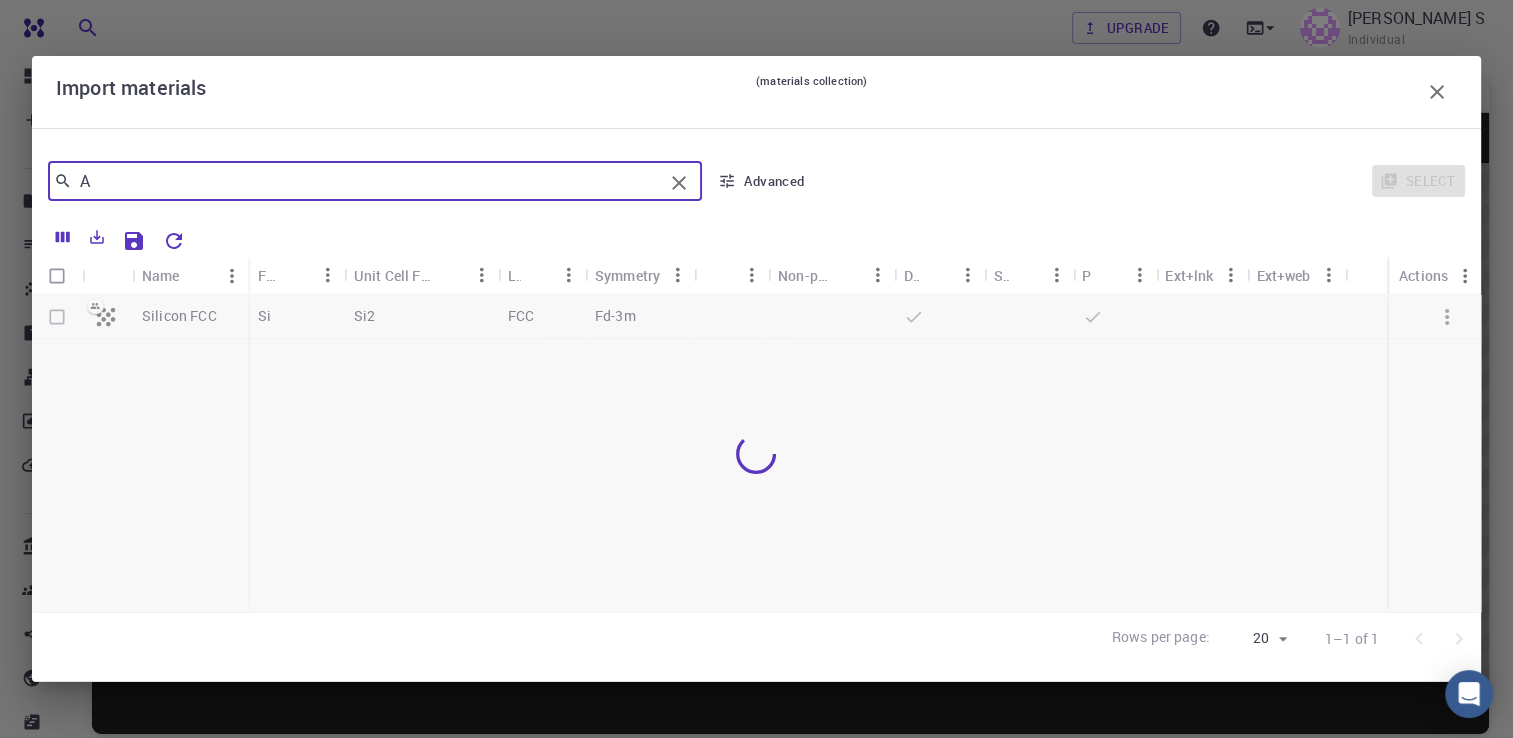 type on "Au" 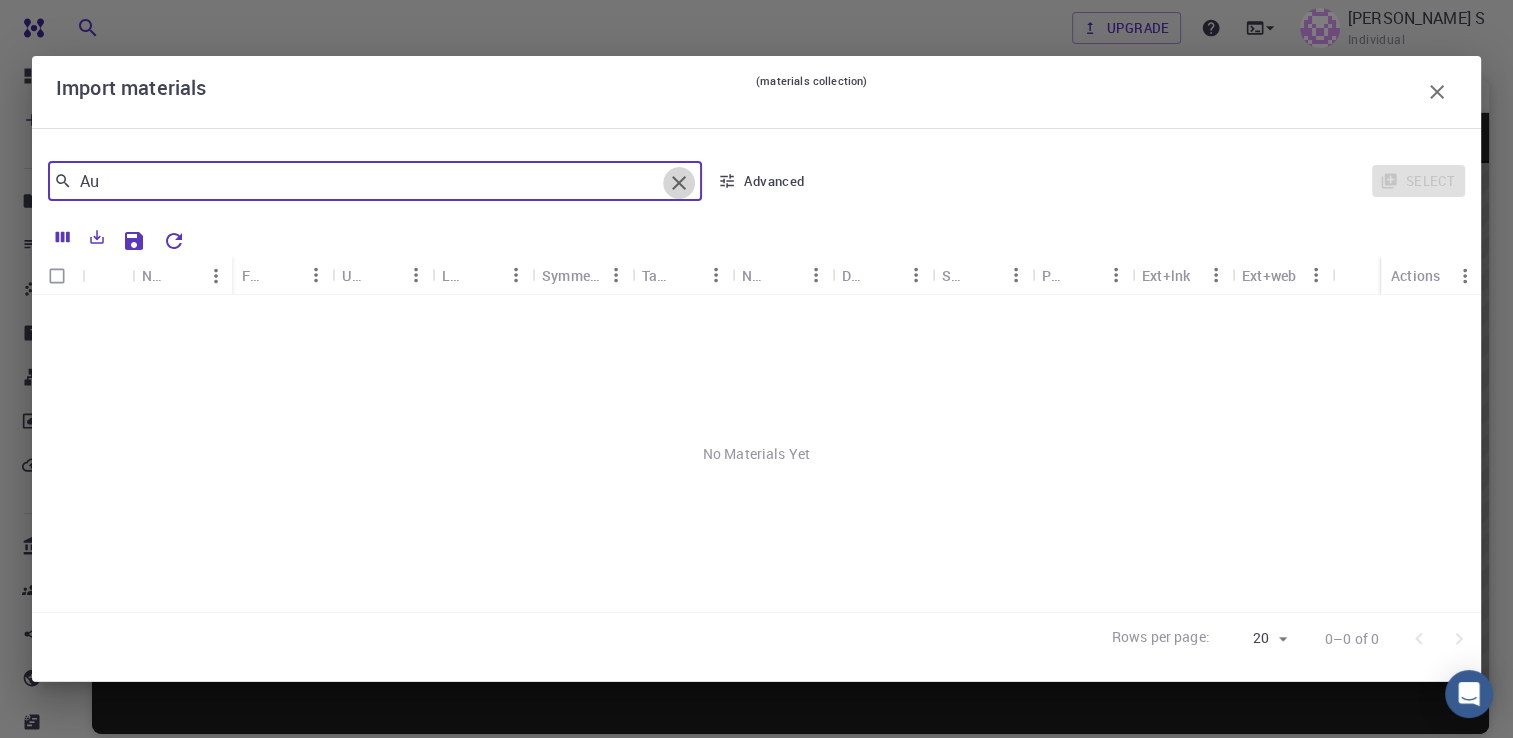 click 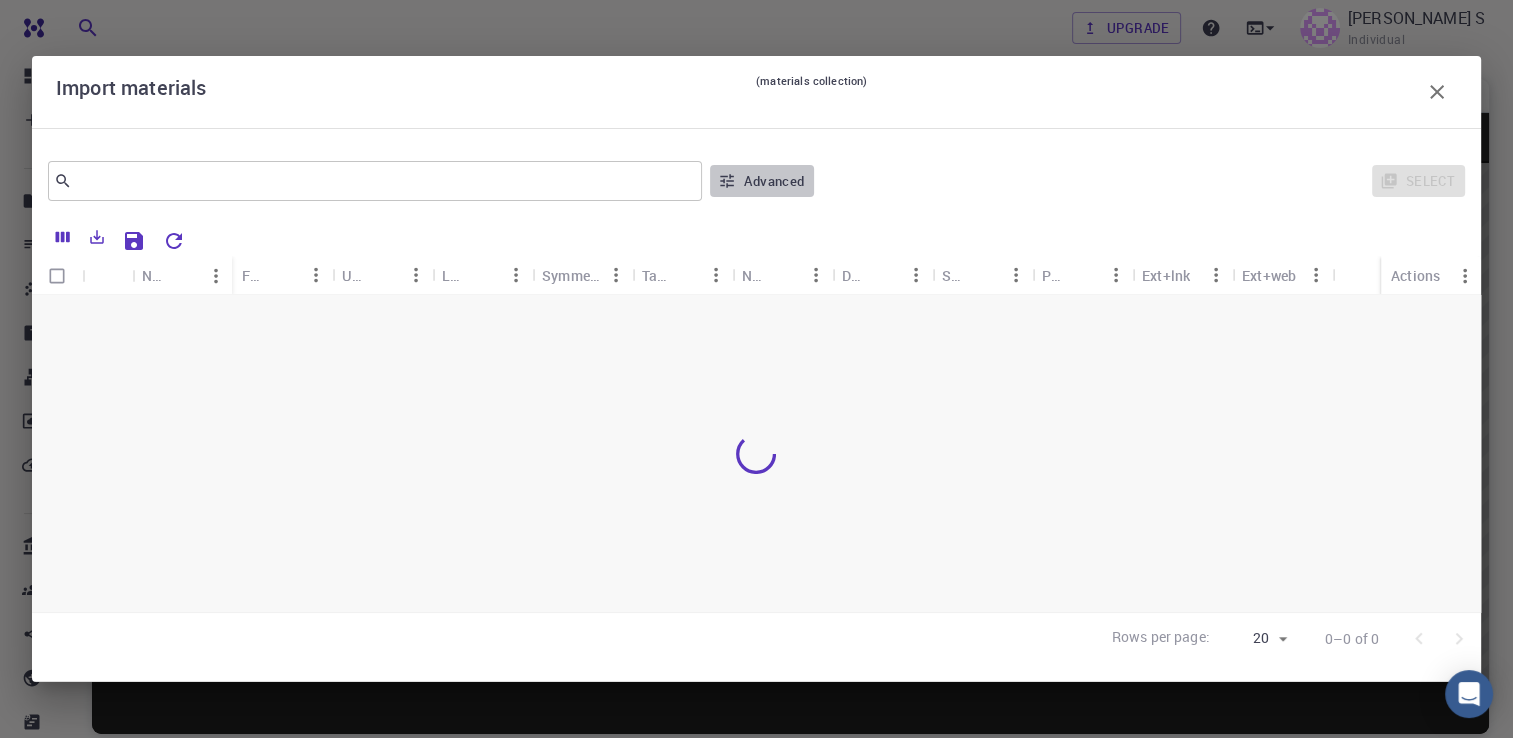 click on "Advanced" at bounding box center (762, 181) 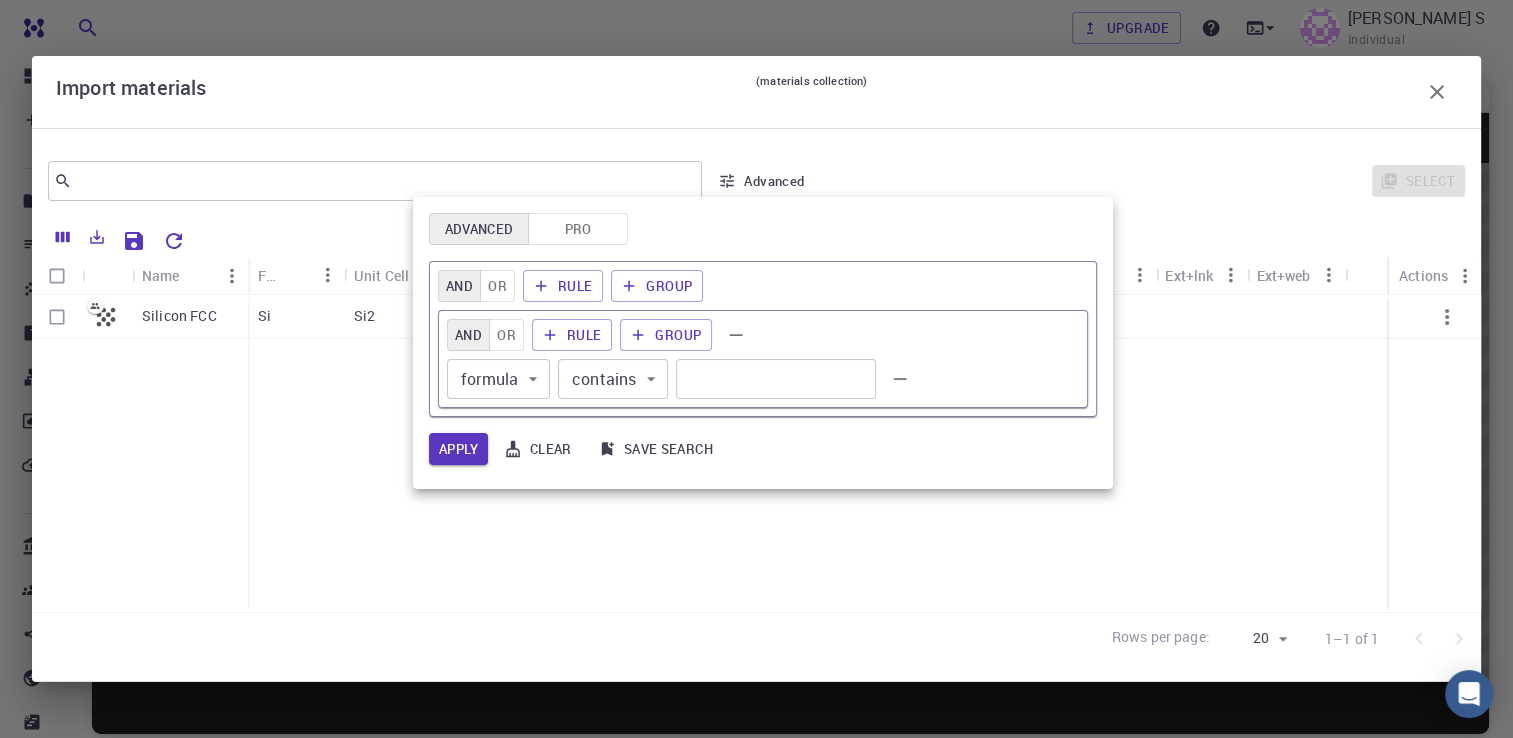 click at bounding box center (756, 369) 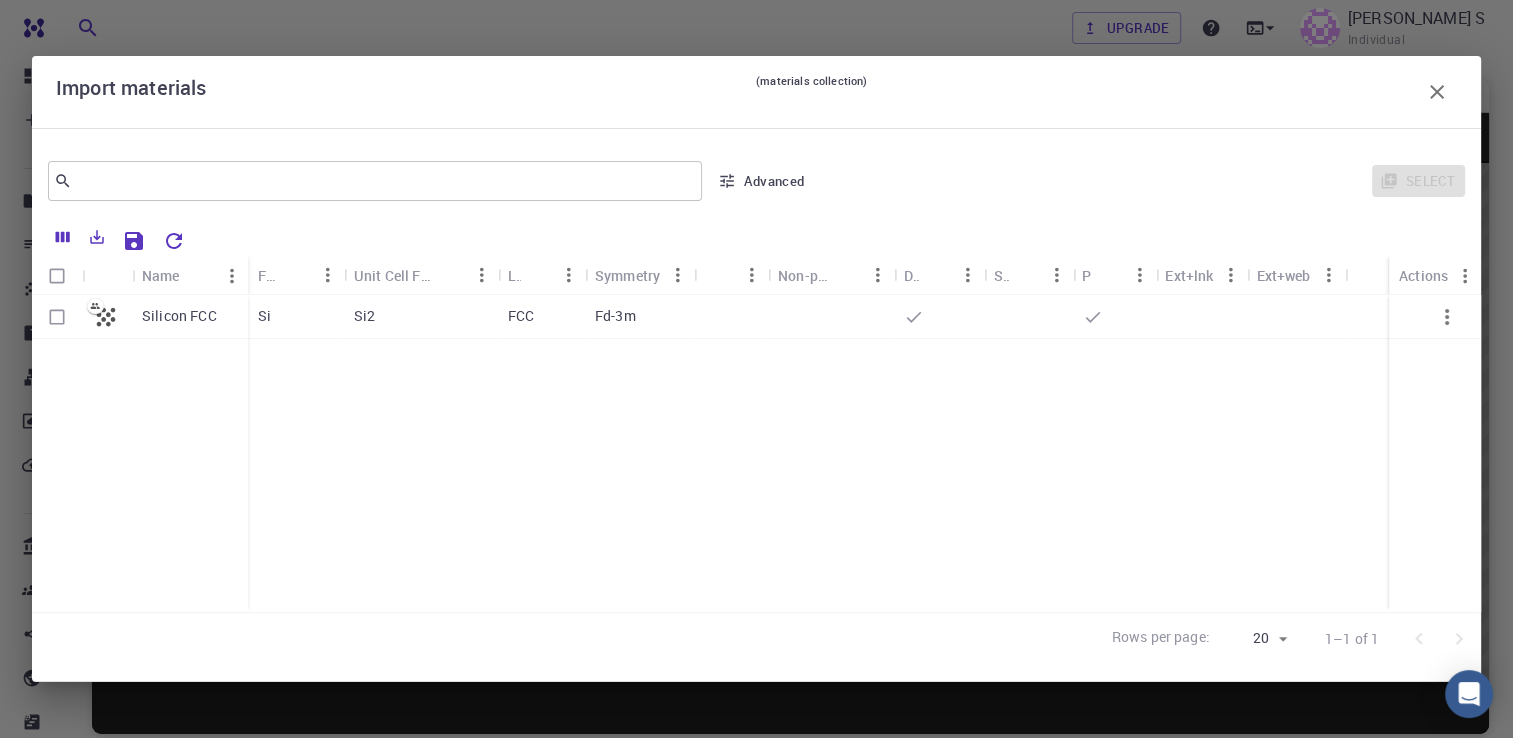 click on "Si" at bounding box center (296, 317) 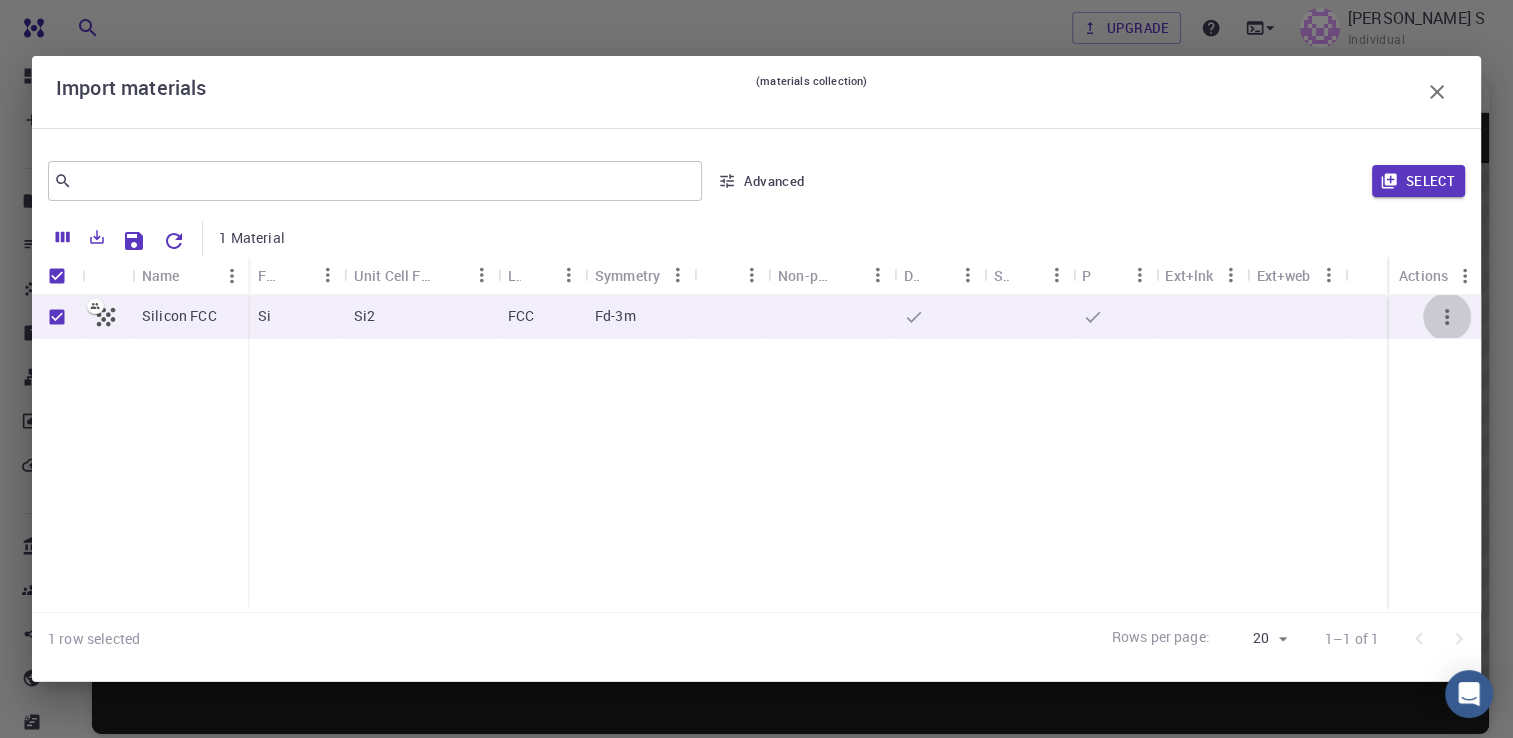 click 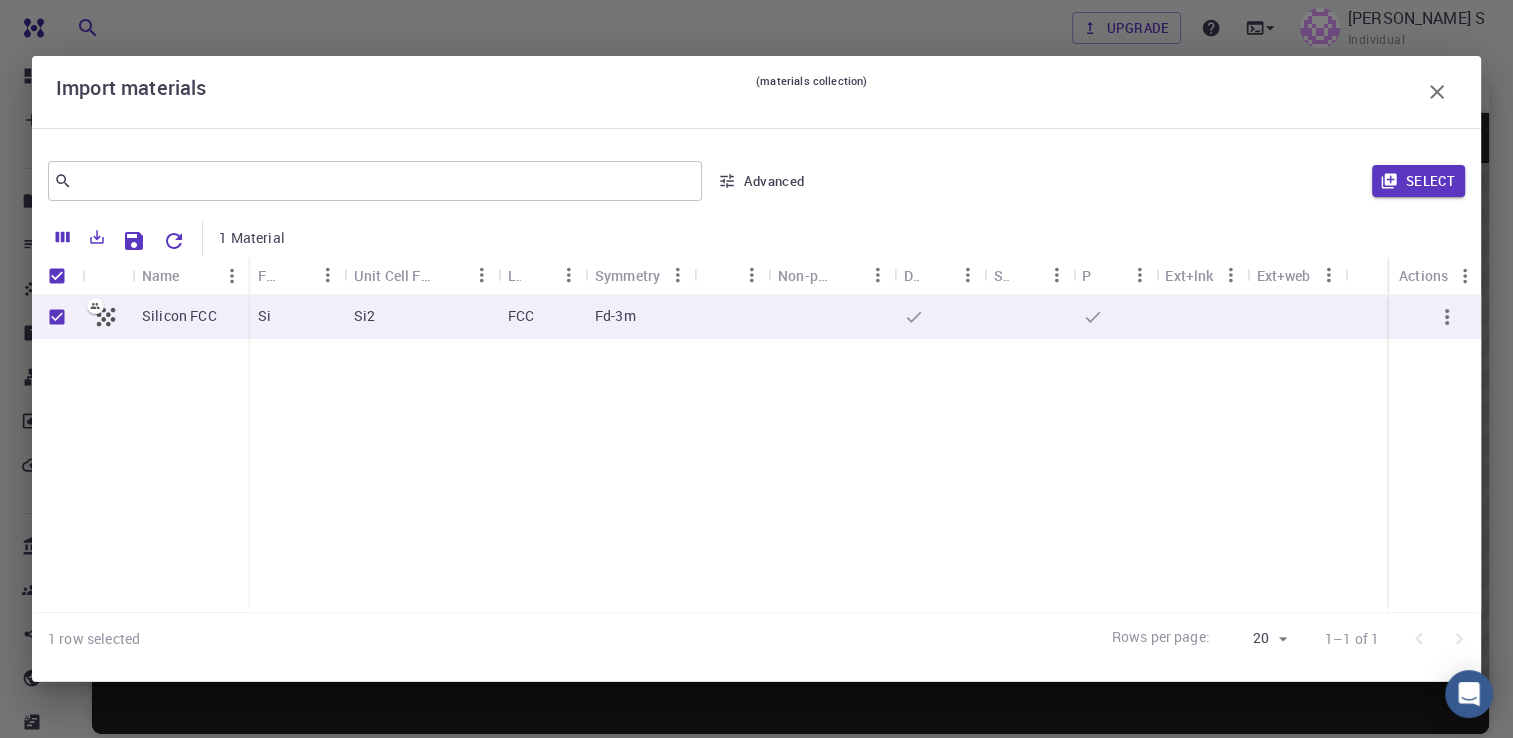 click 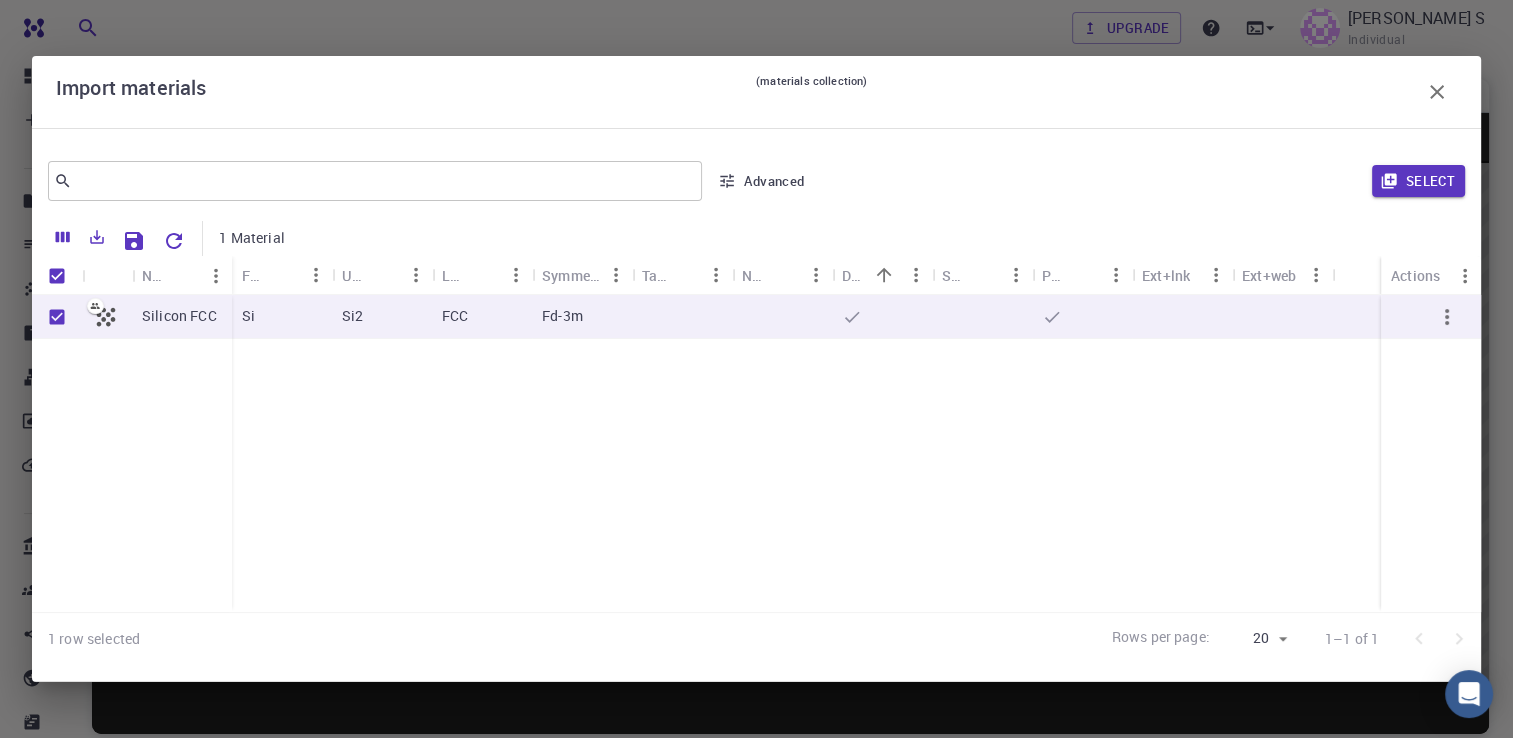 click 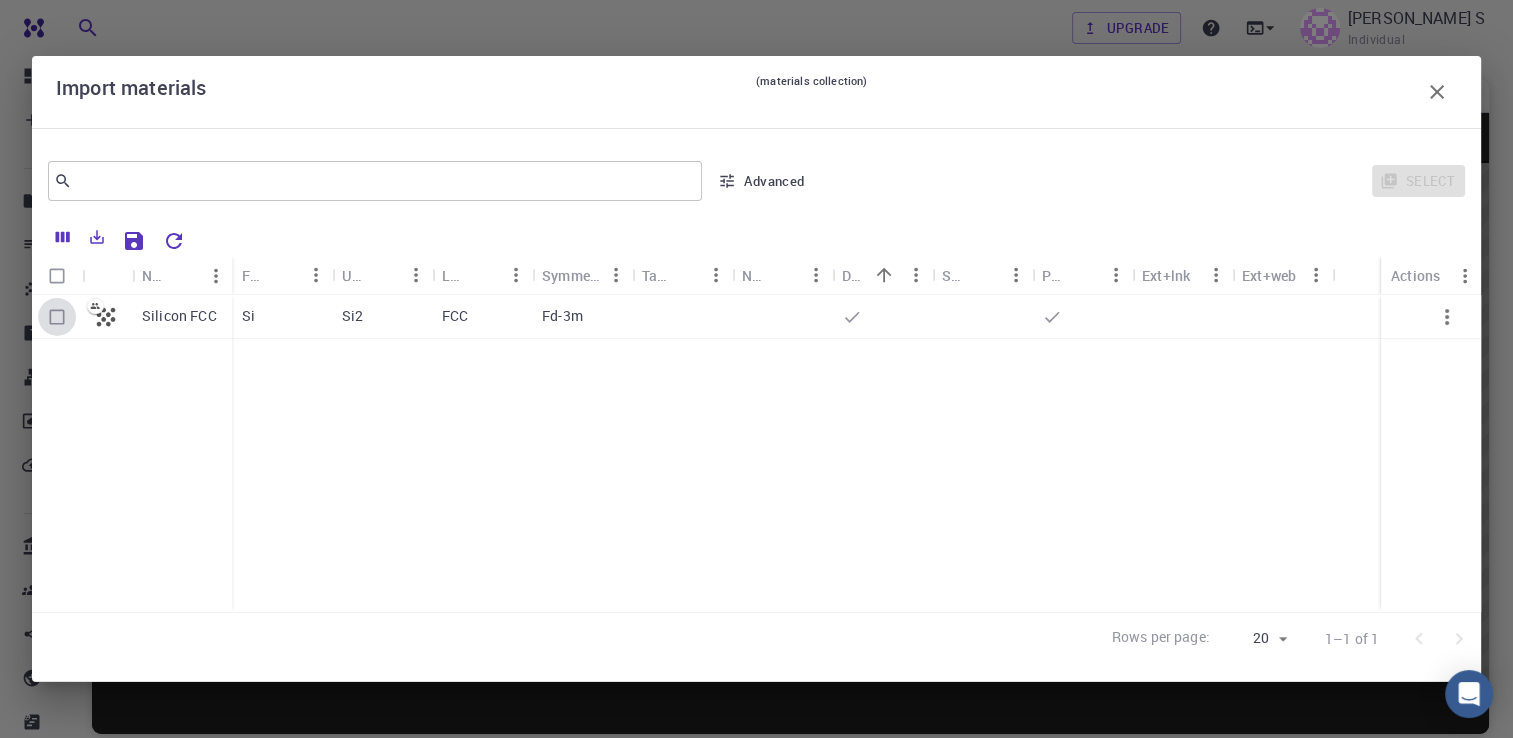 click at bounding box center [57, 317] 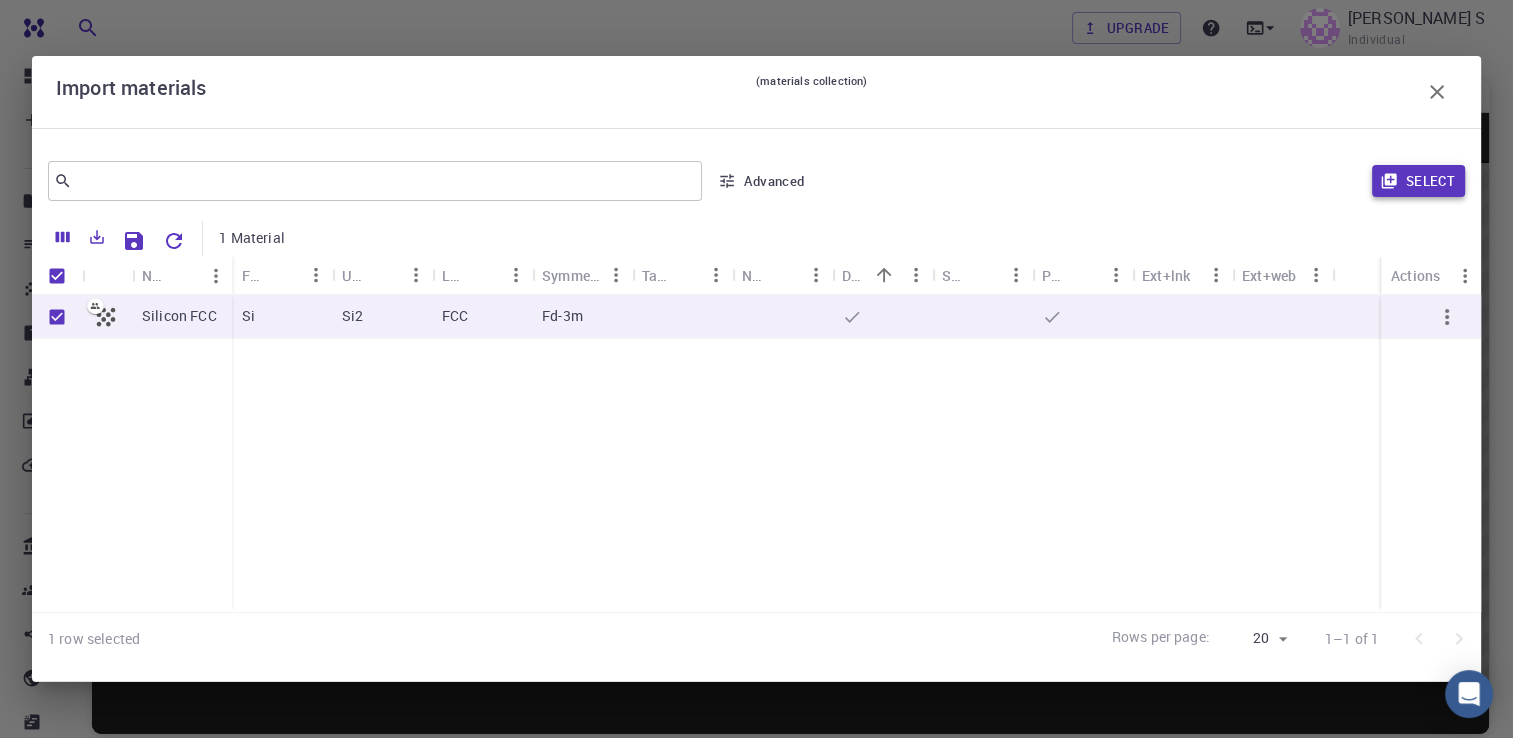 drag, startPoint x: 1419, startPoint y: 154, endPoint x: 1411, endPoint y: 182, distance: 29.12044 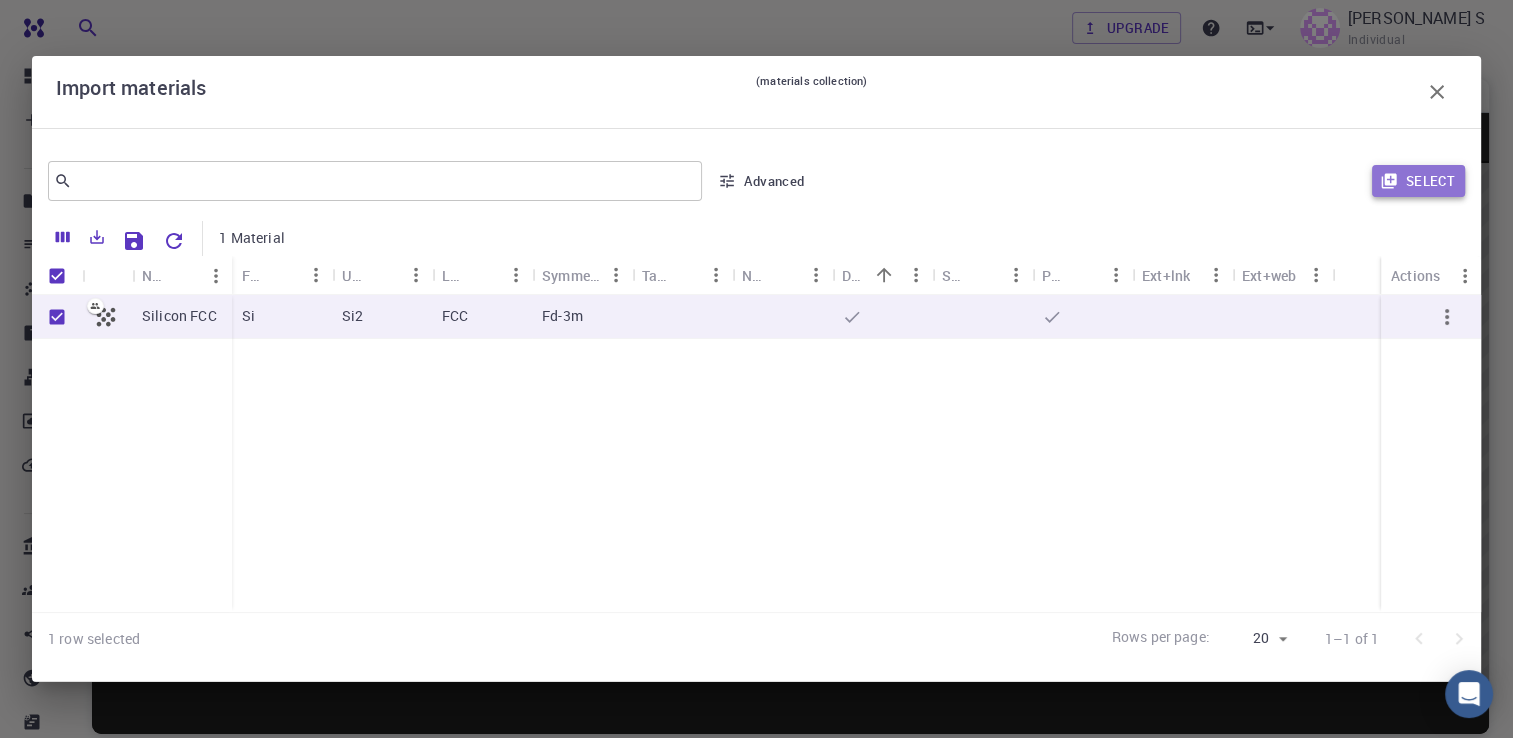 click on "Select" at bounding box center [1418, 181] 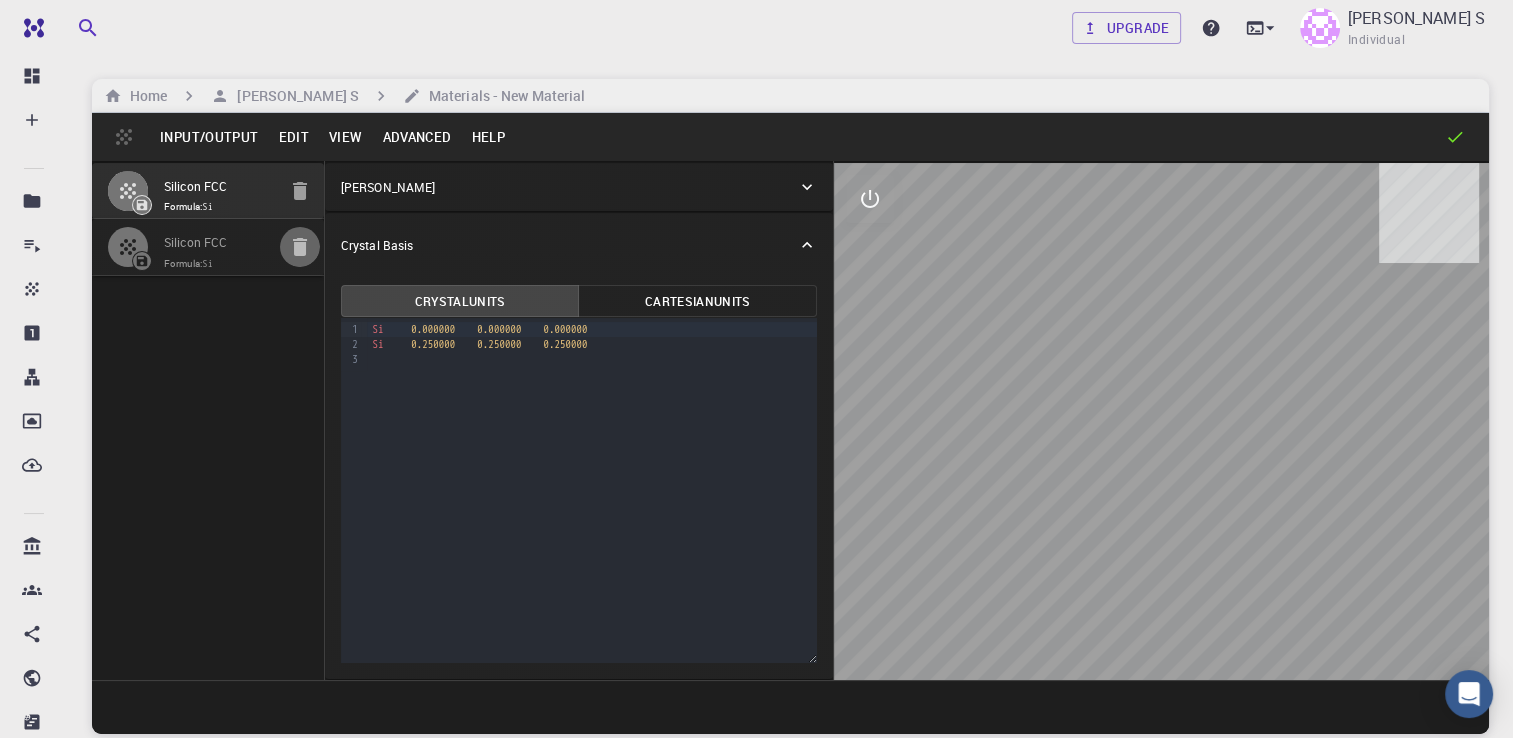 click 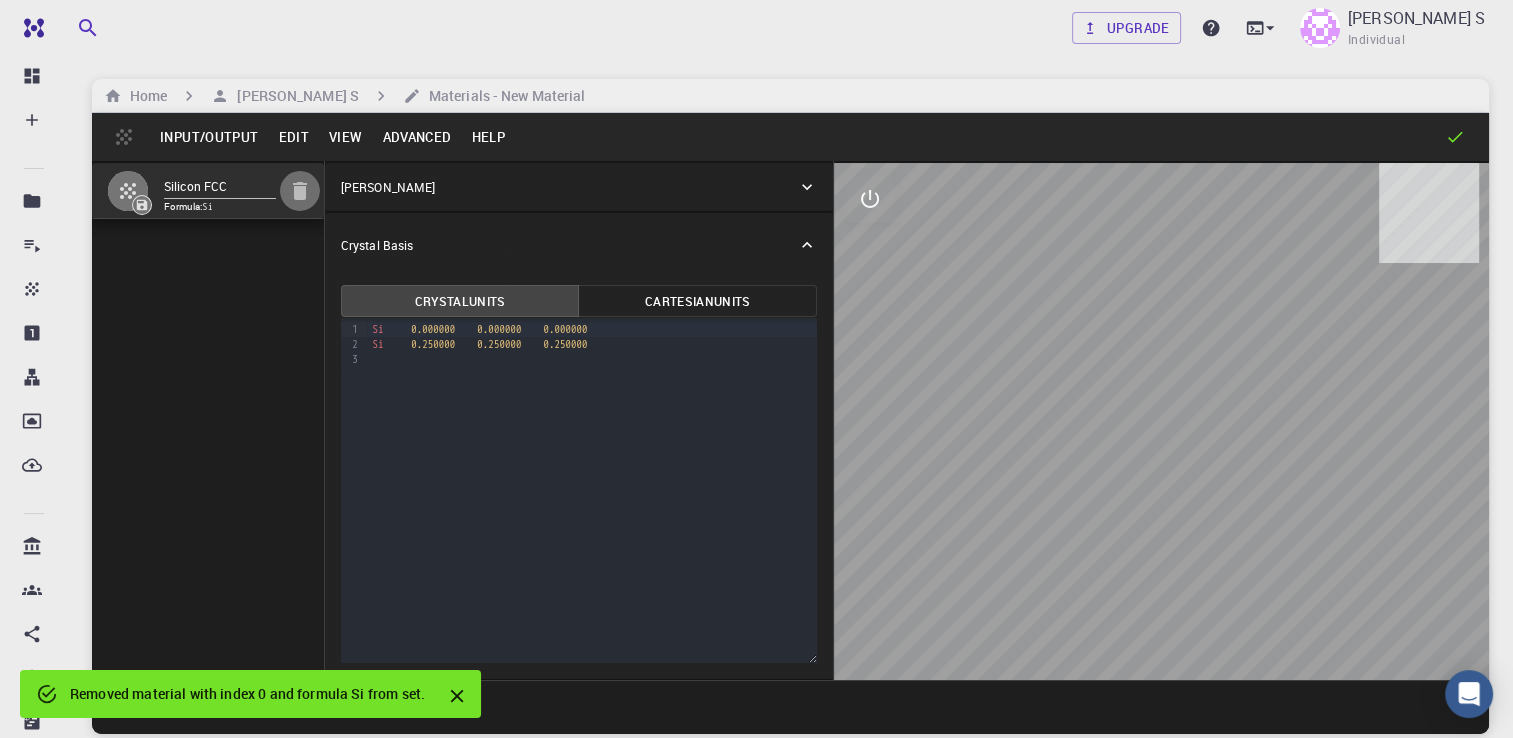 click 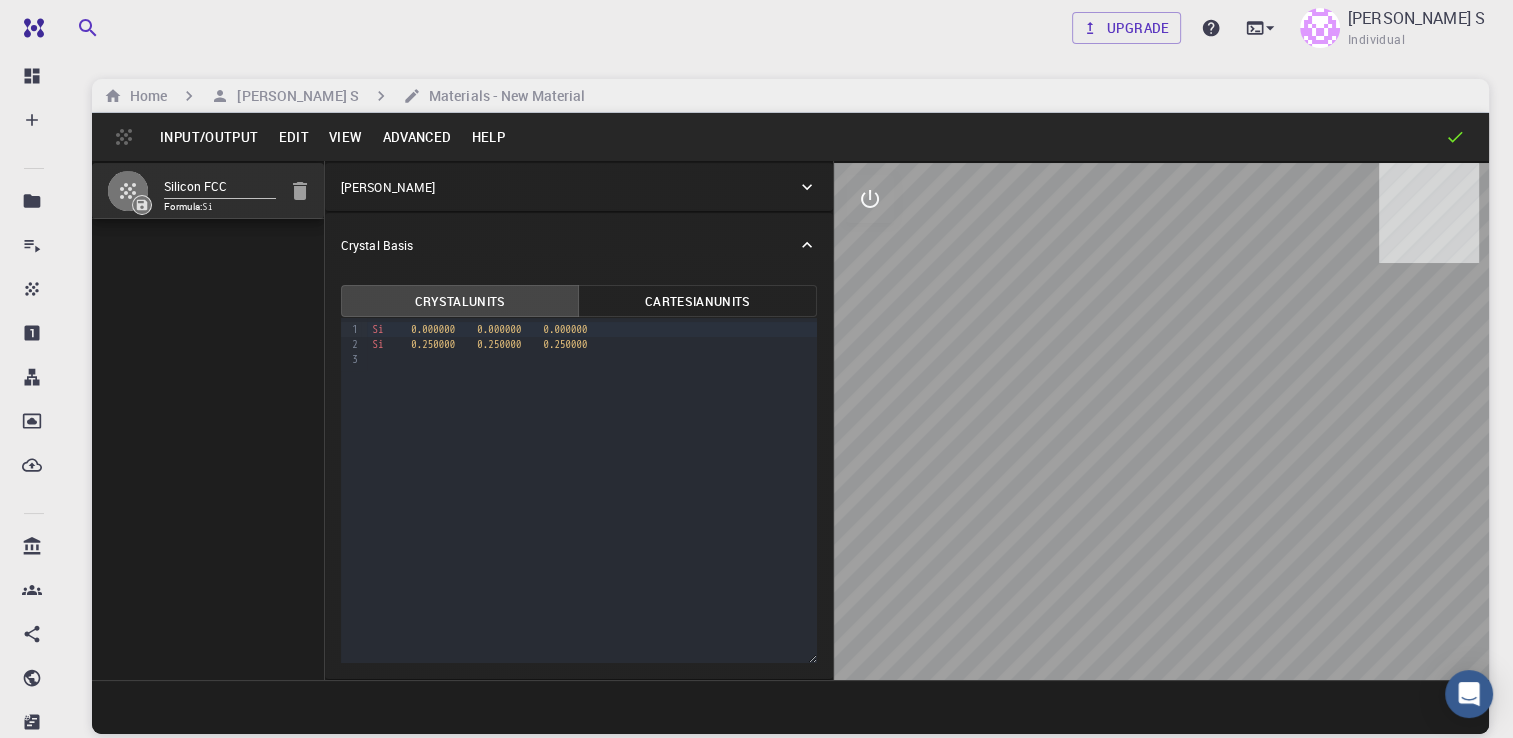 click on "Input/Output" at bounding box center [209, 137] 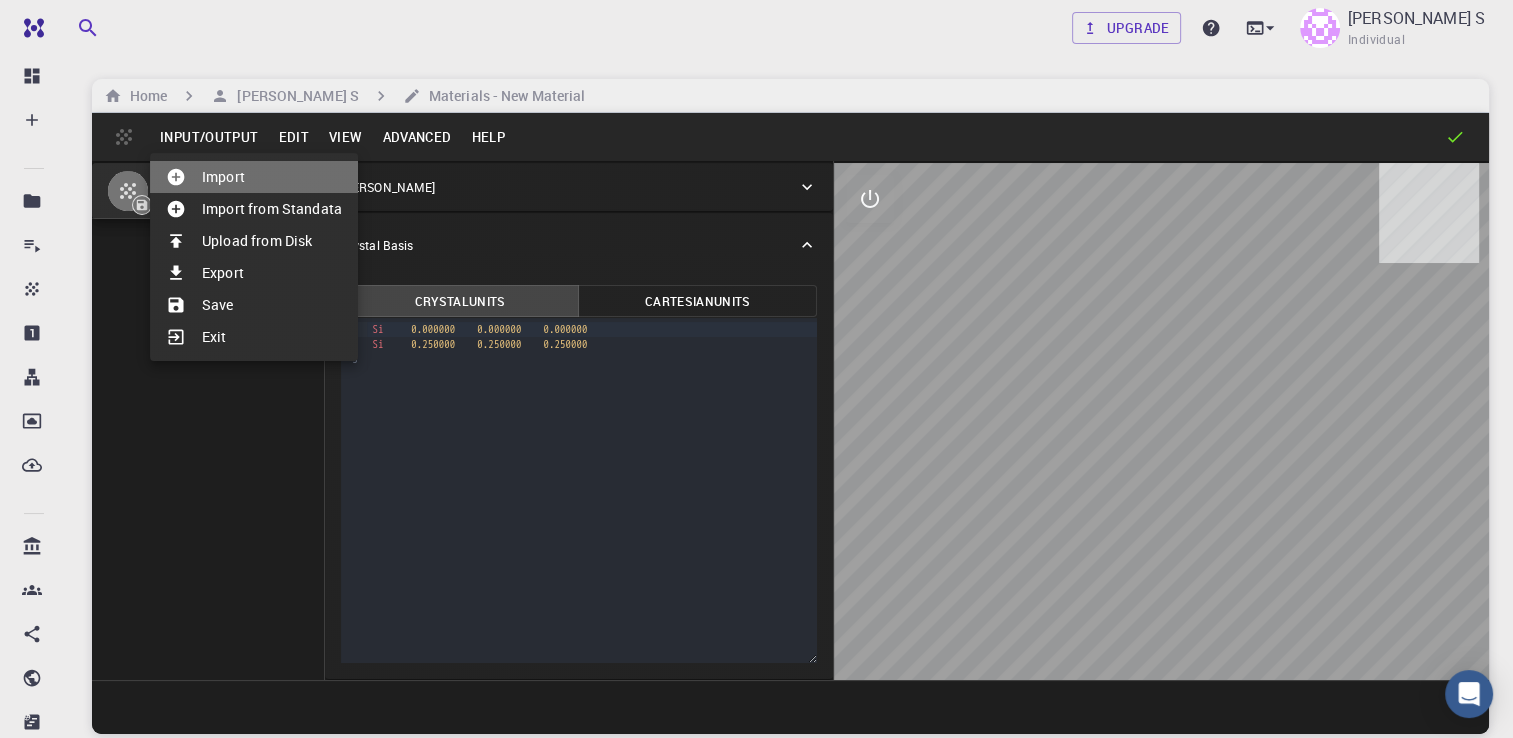 click on "Import" at bounding box center [254, 177] 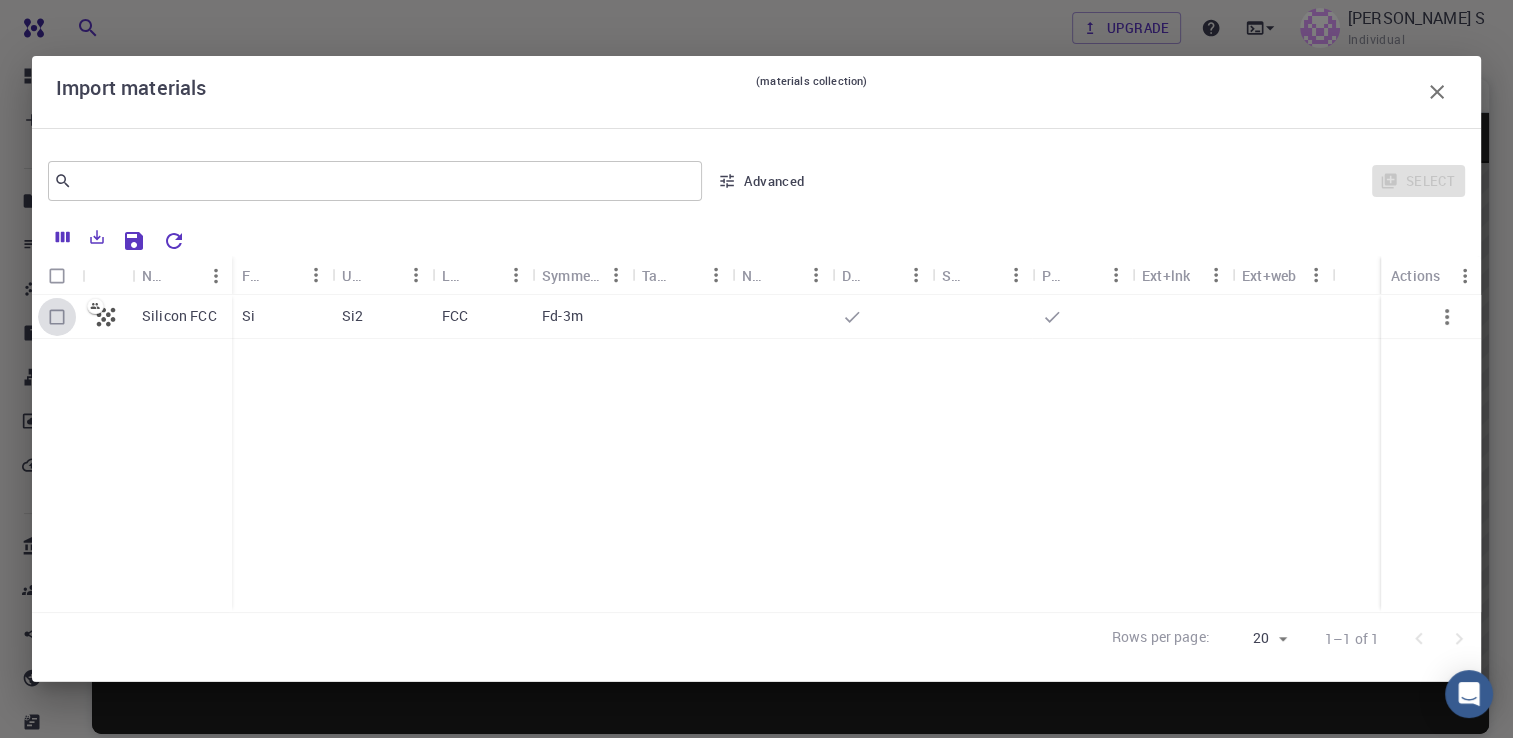 click at bounding box center [57, 317] 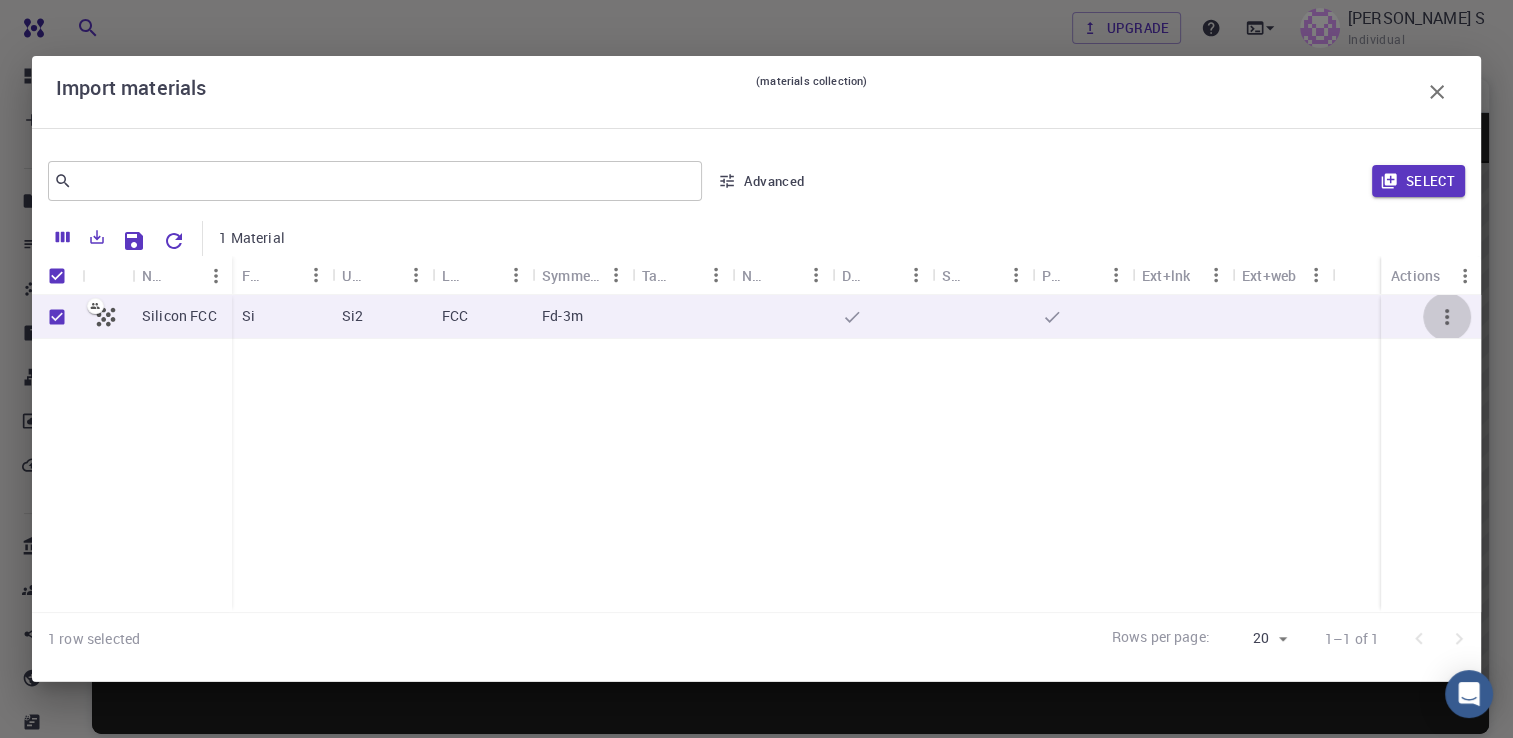 click 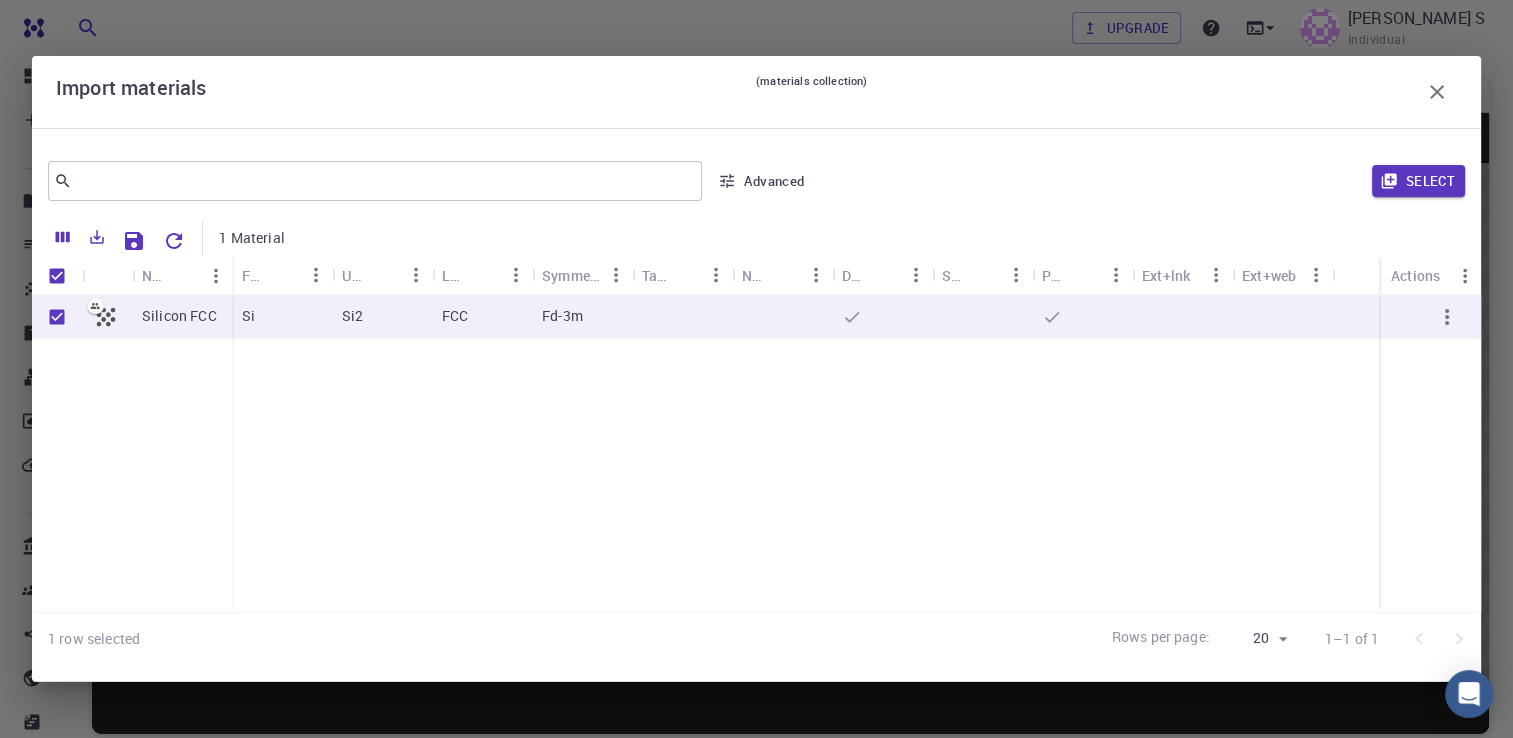 click on "Silicon FCC Si Si2 FCC Fd-3m" at bounding box center (756, 453) 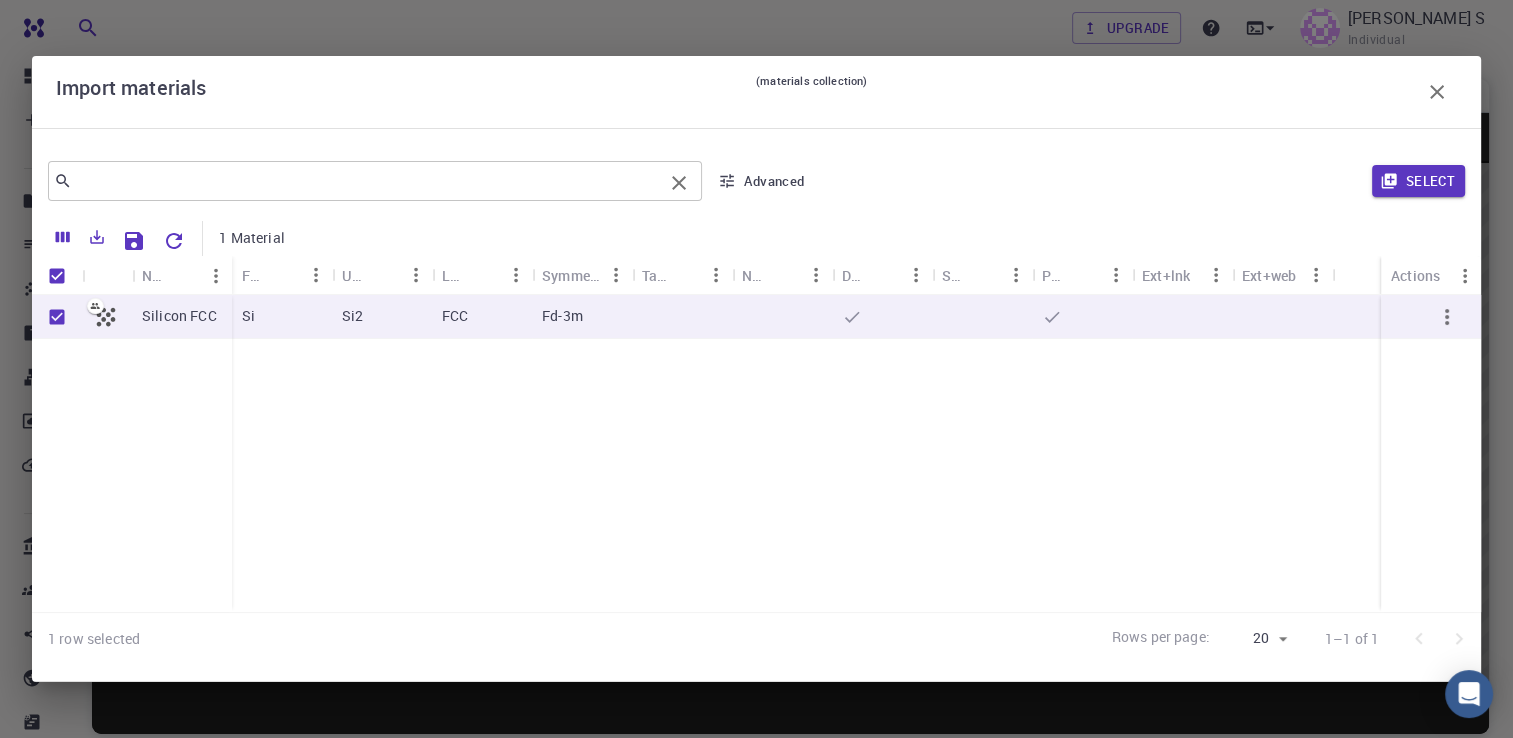 click on "​" at bounding box center [375, 181] 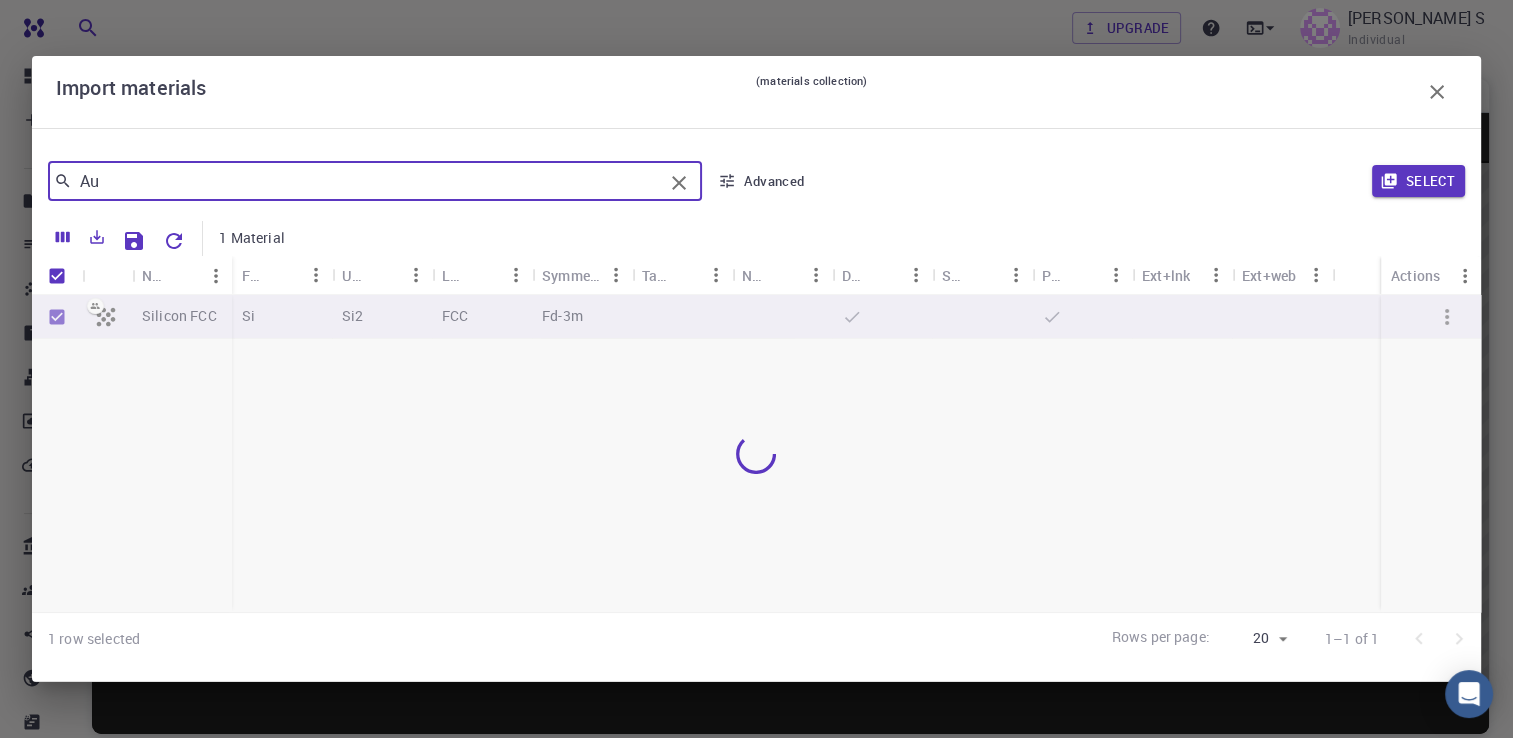 type on "Au" 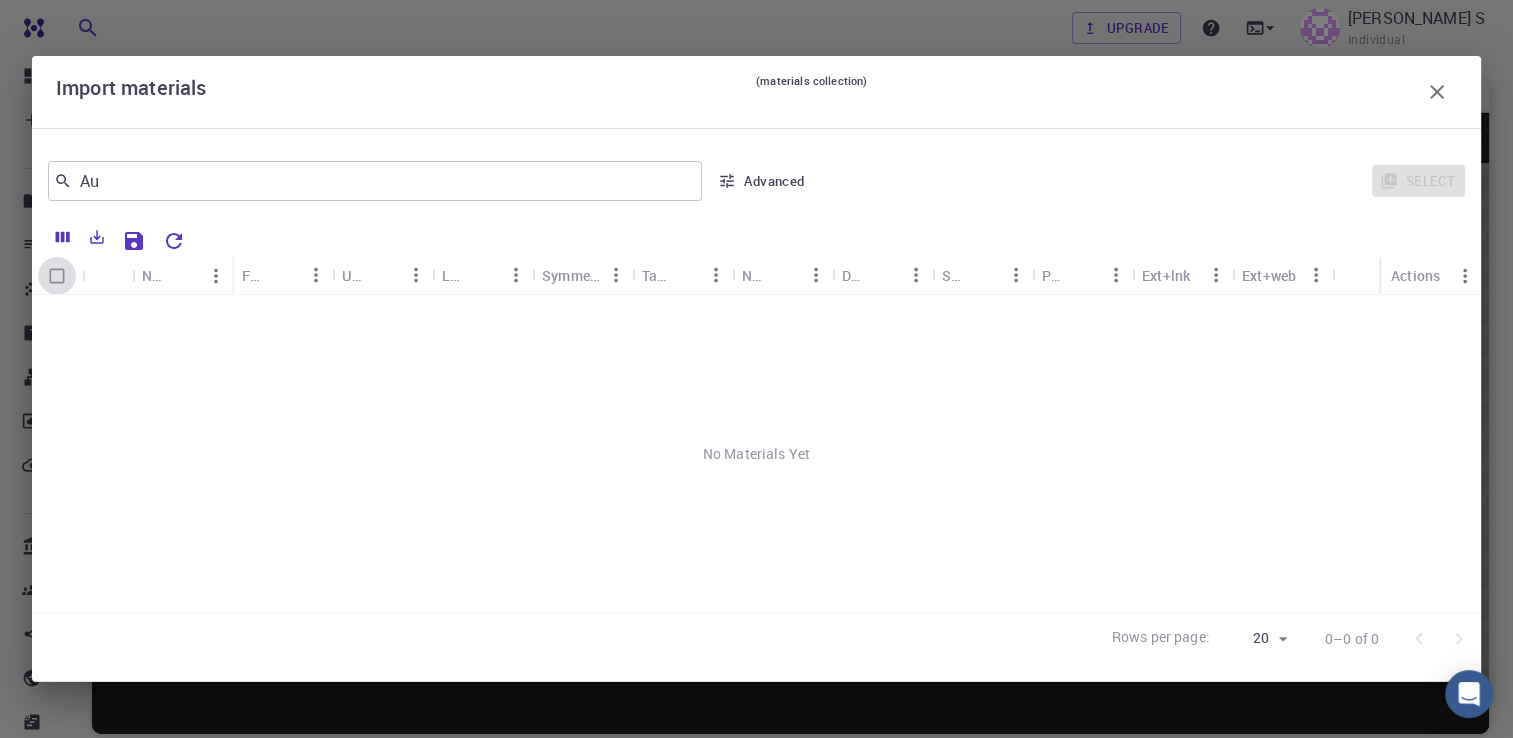 click at bounding box center (57, 276) 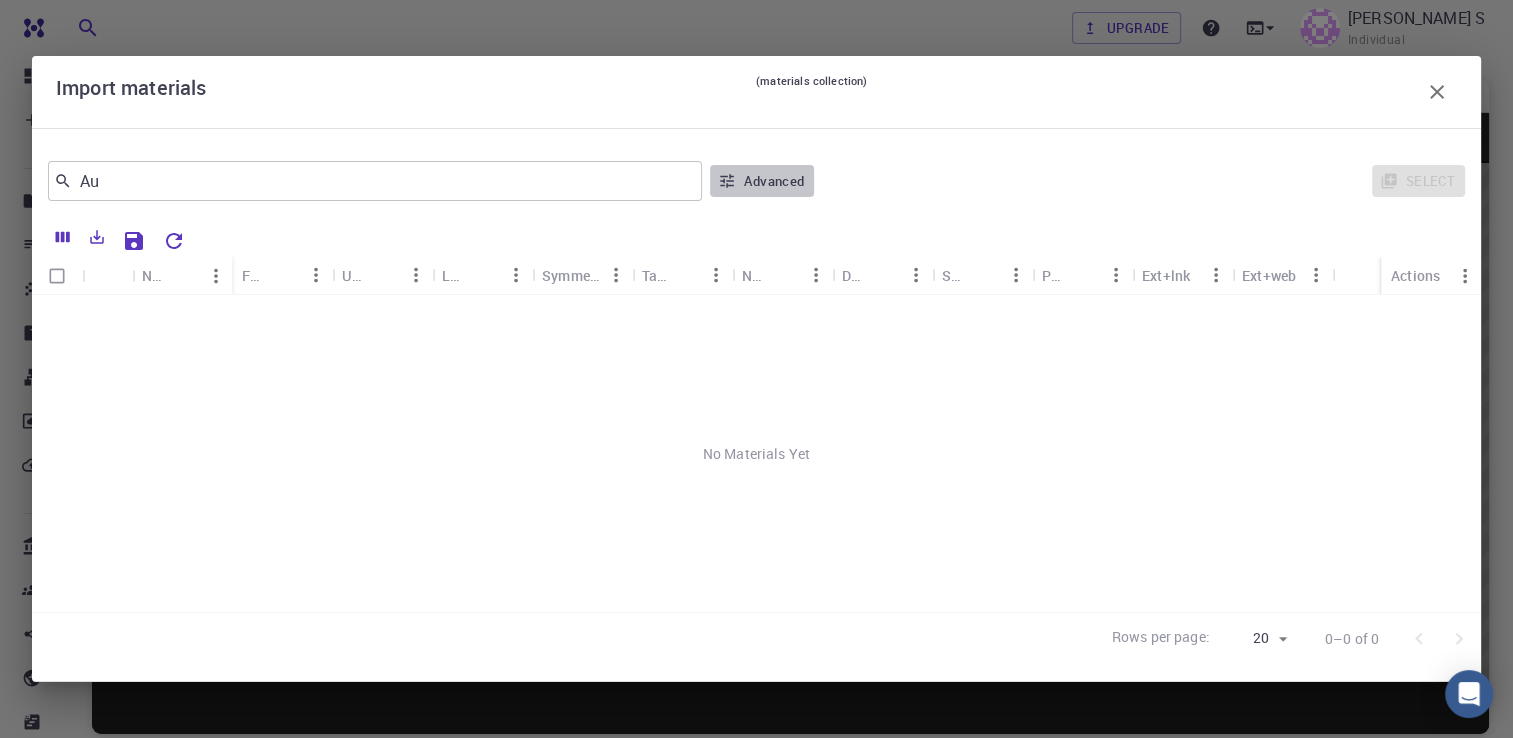 click on "Advanced" at bounding box center (762, 181) 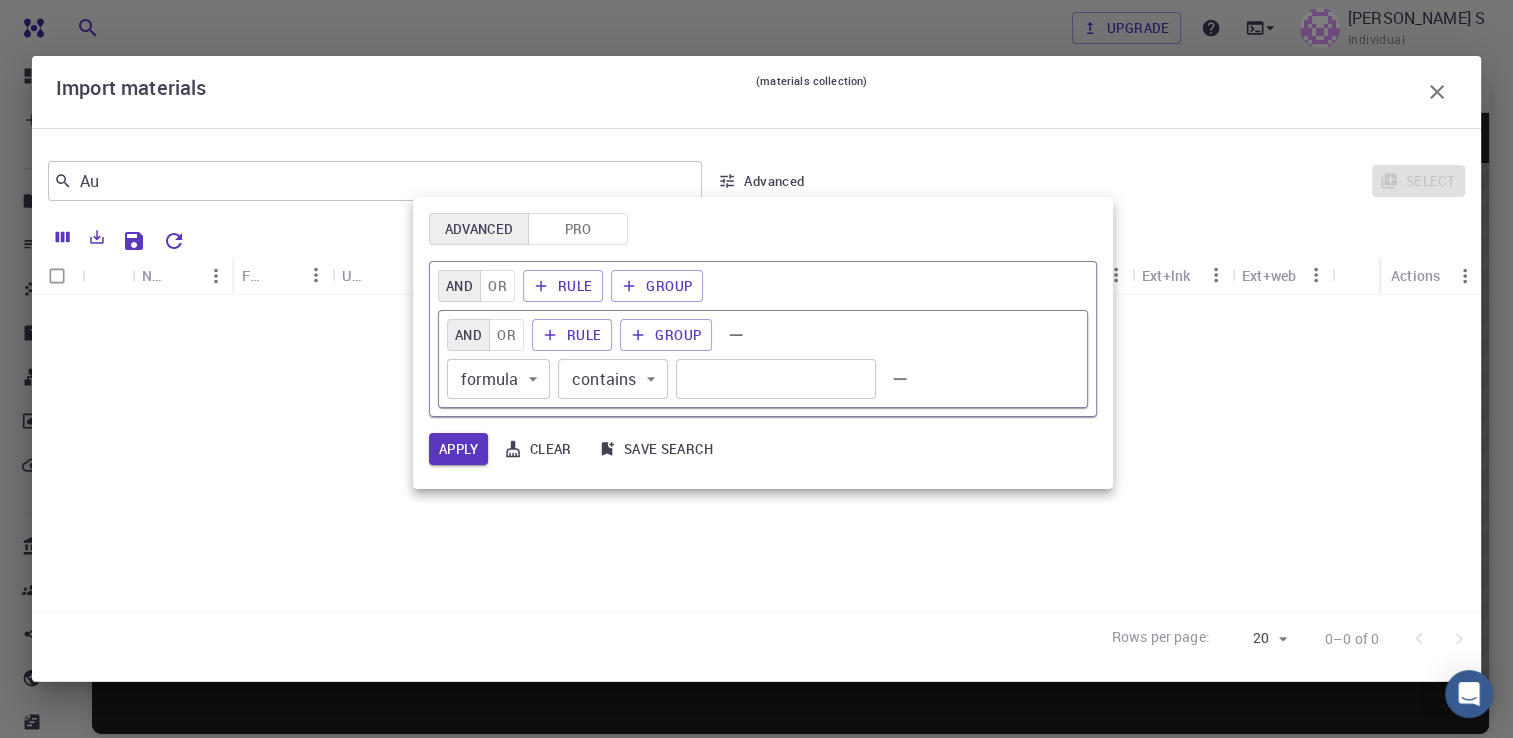 click at bounding box center (756, 369) 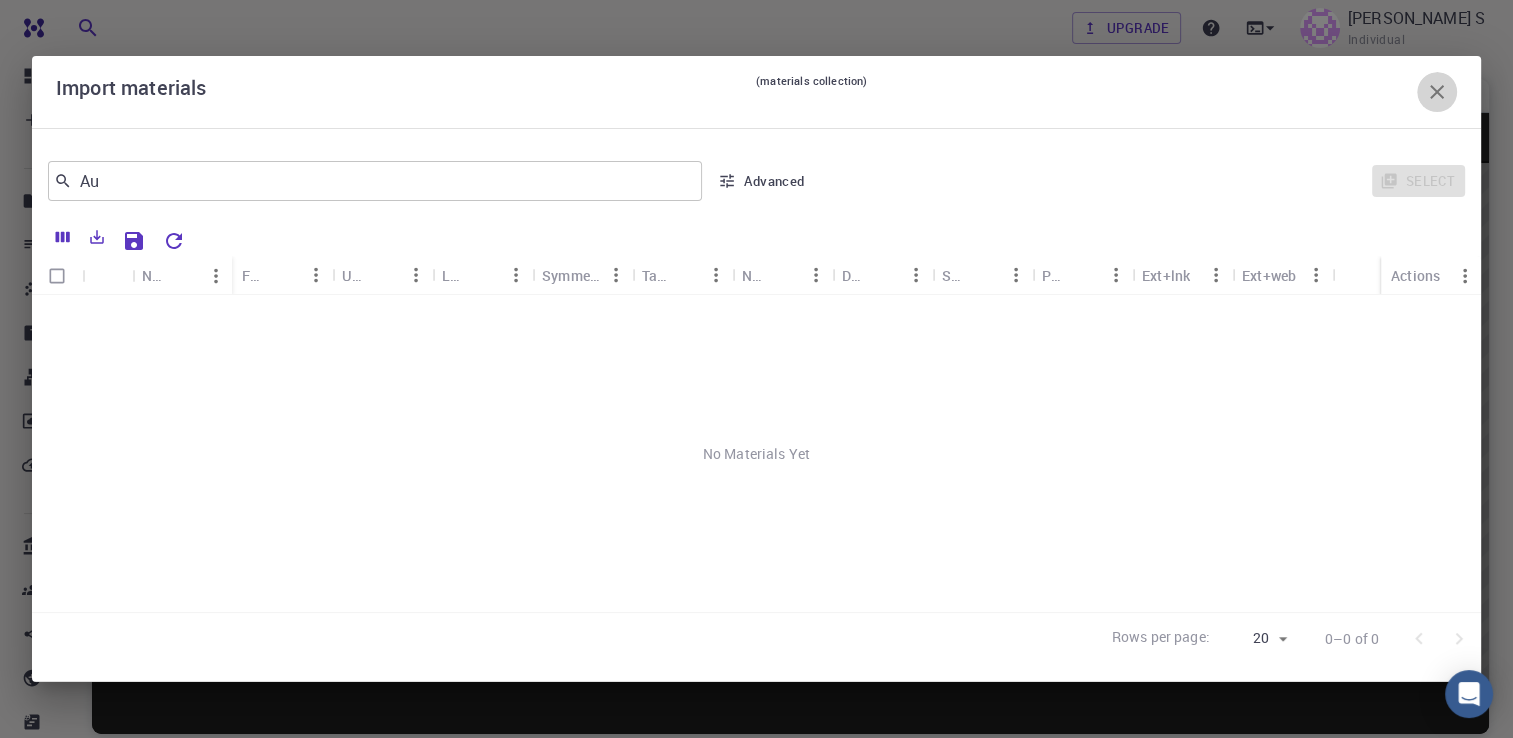 click at bounding box center (1437, 92) 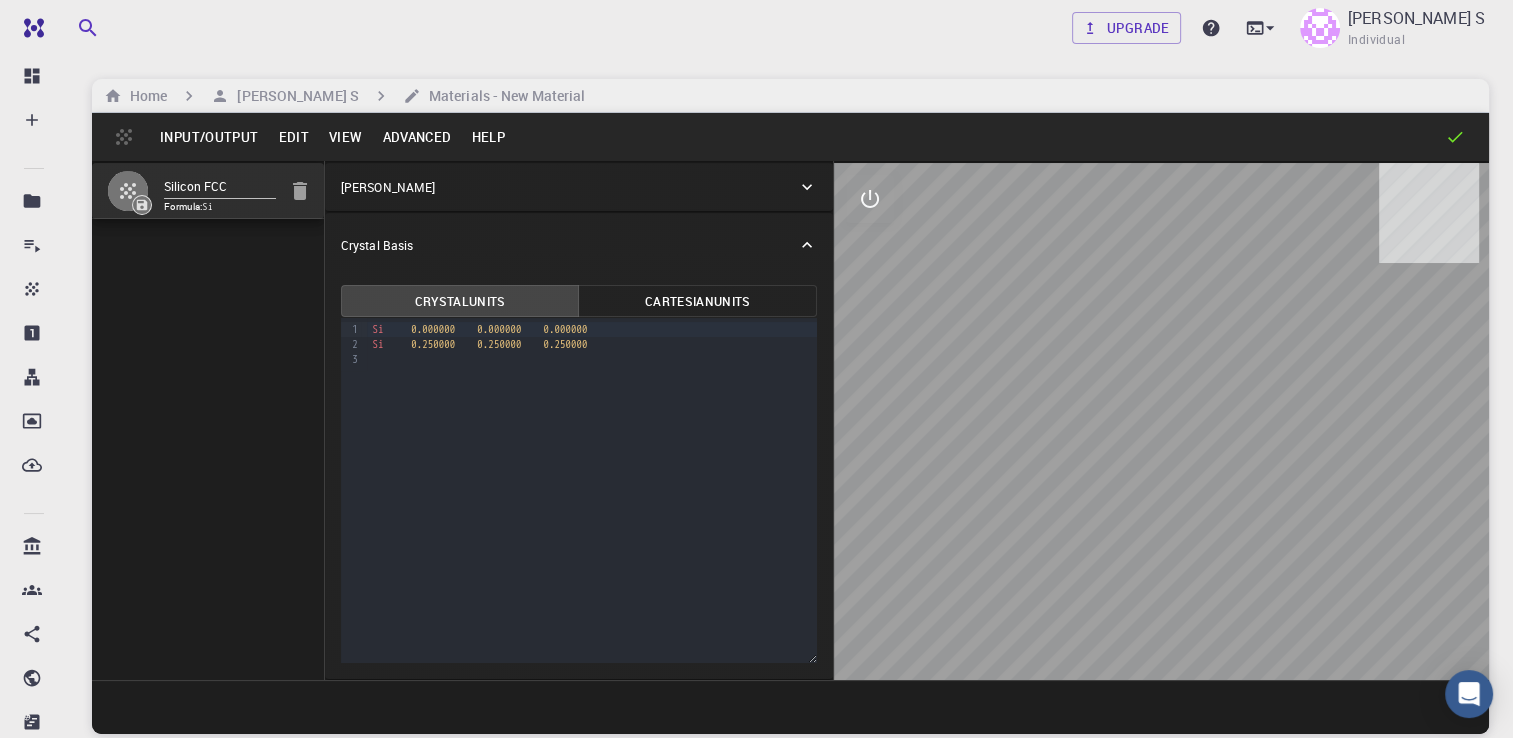 click on "Input/Output" at bounding box center [209, 137] 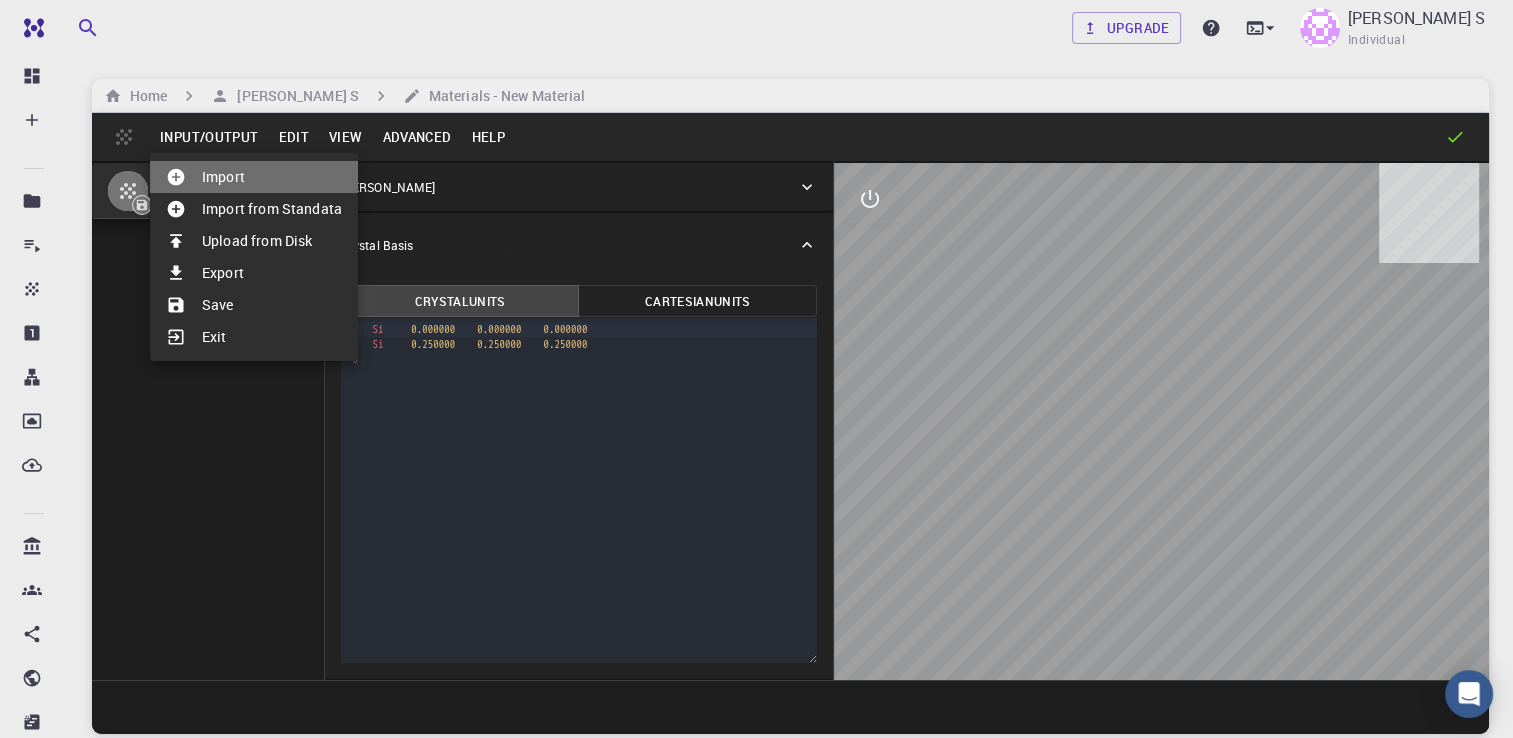 click on "Import" at bounding box center (254, 177) 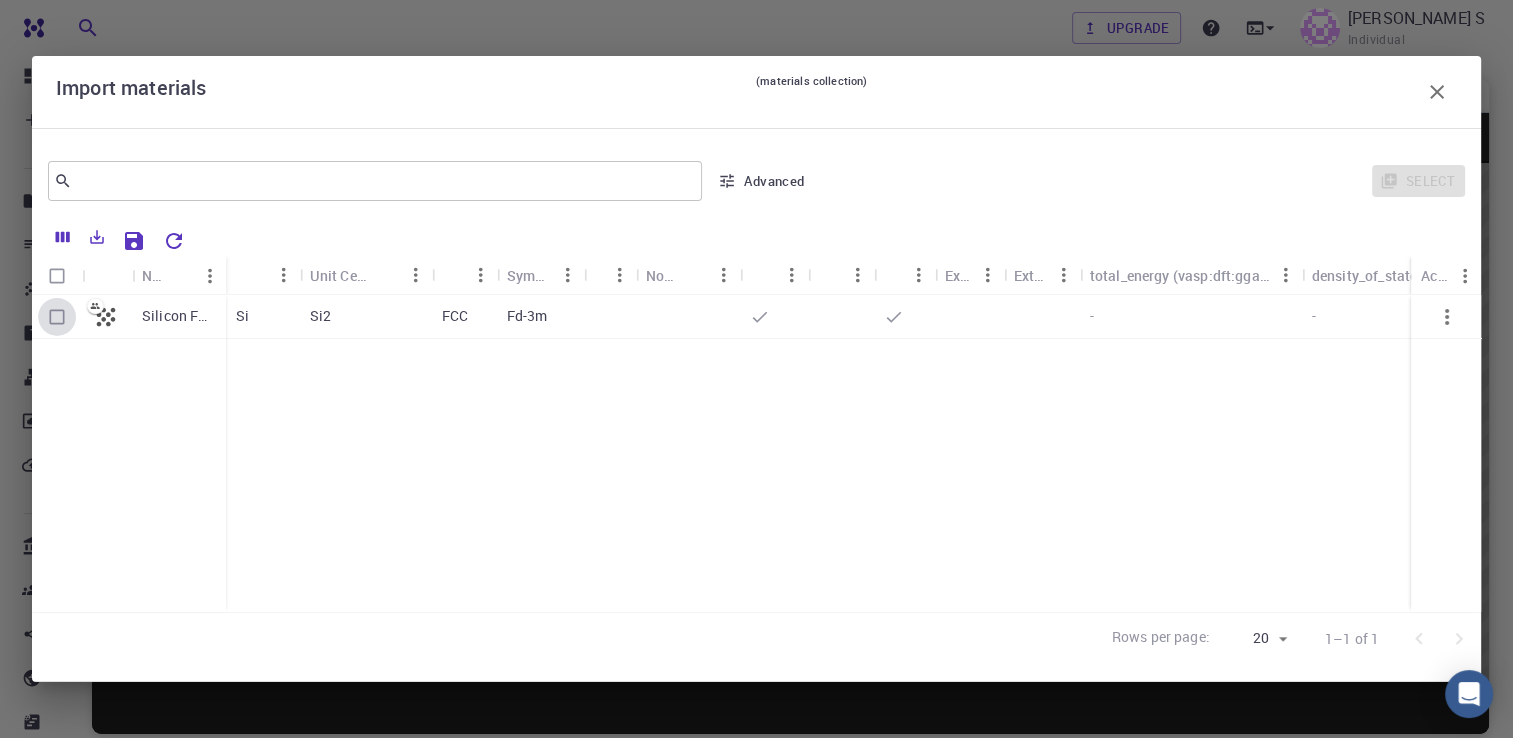 click at bounding box center (57, 317) 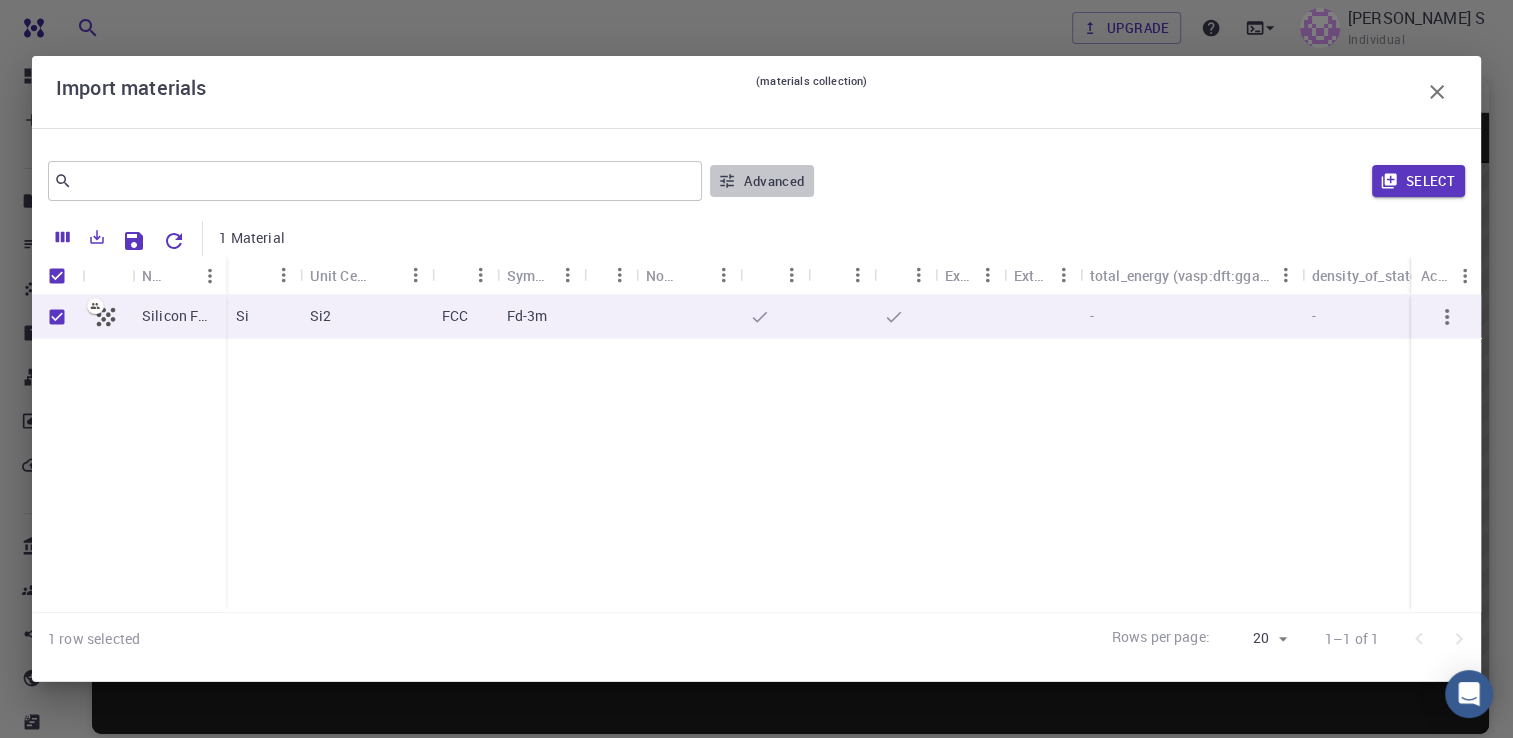 click on "Advanced" at bounding box center (762, 181) 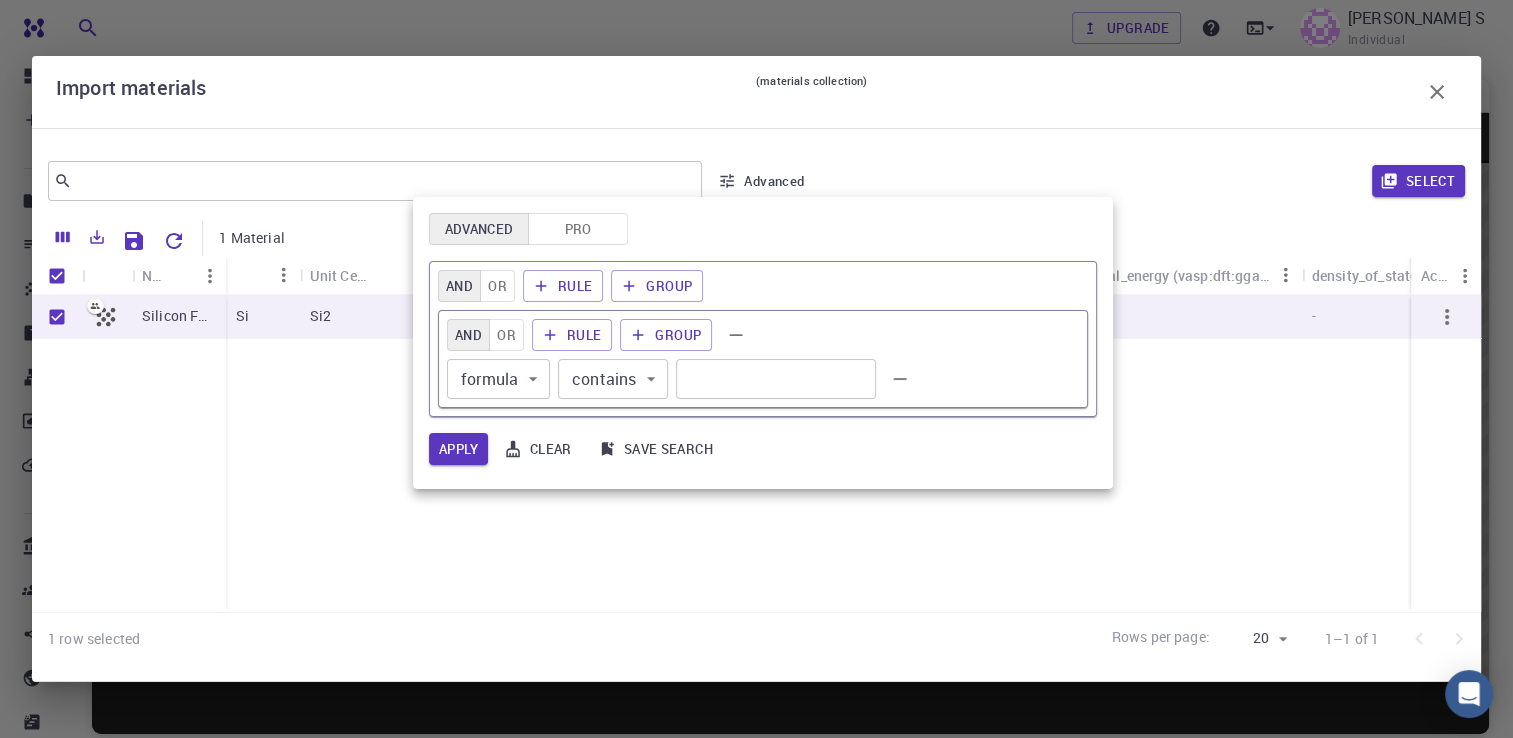 click at bounding box center (756, 369) 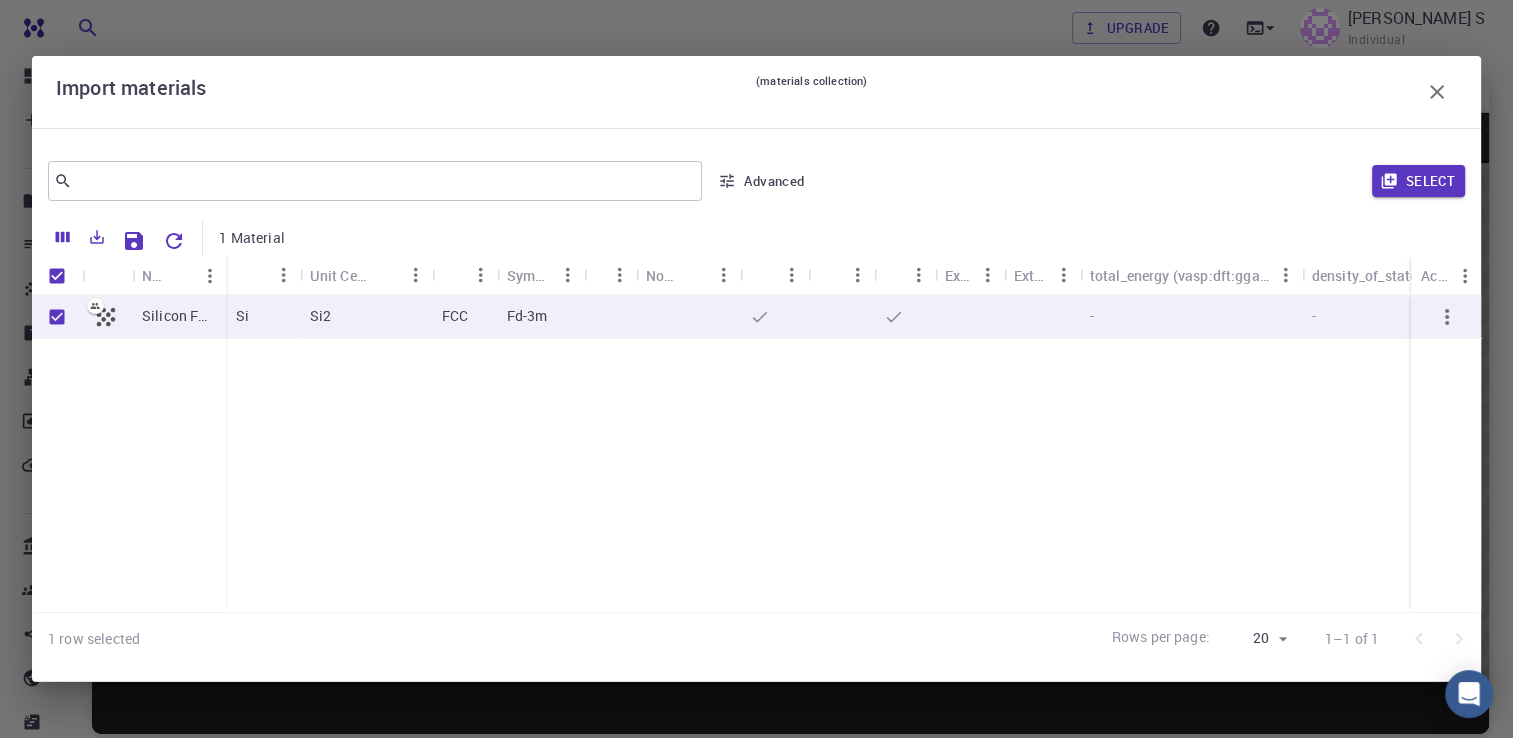 click 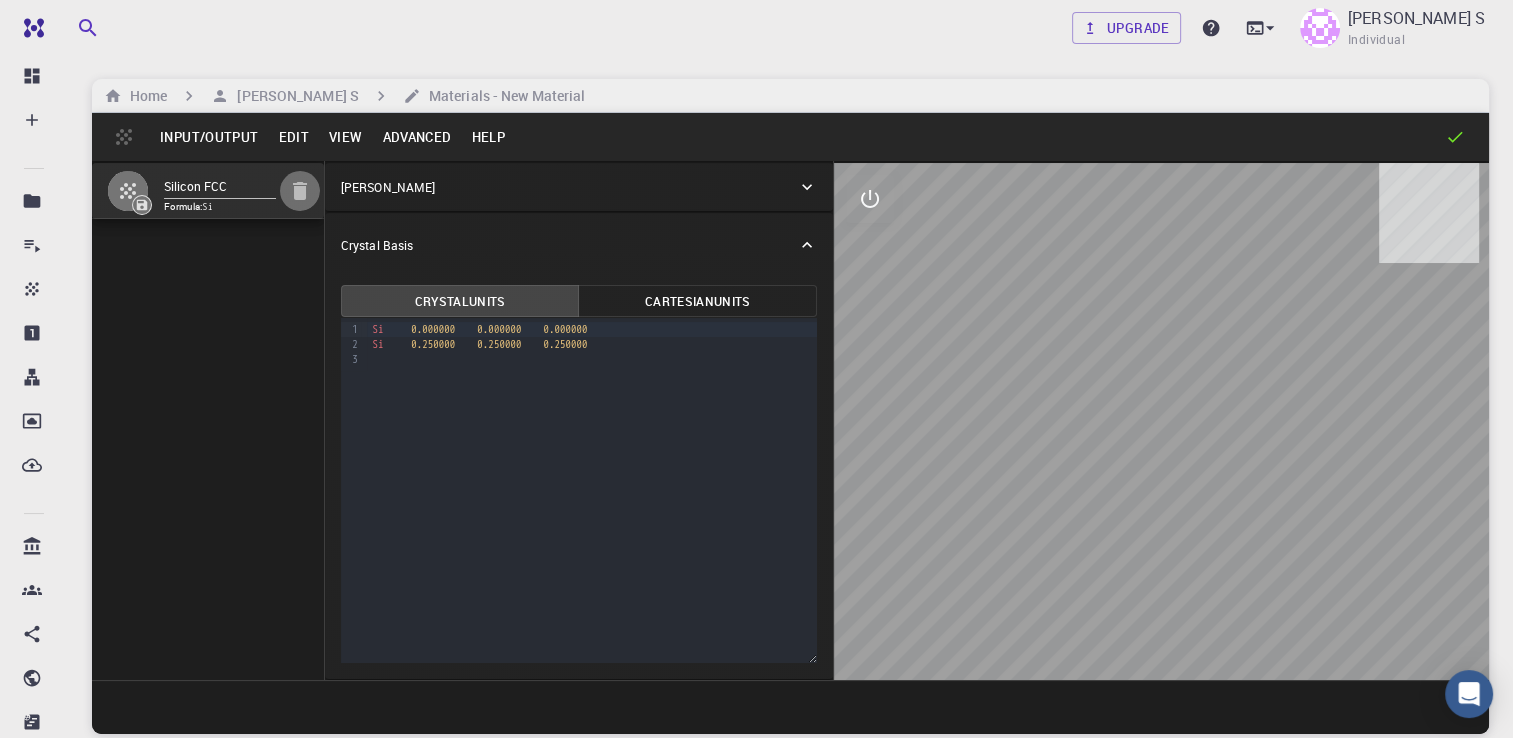 click 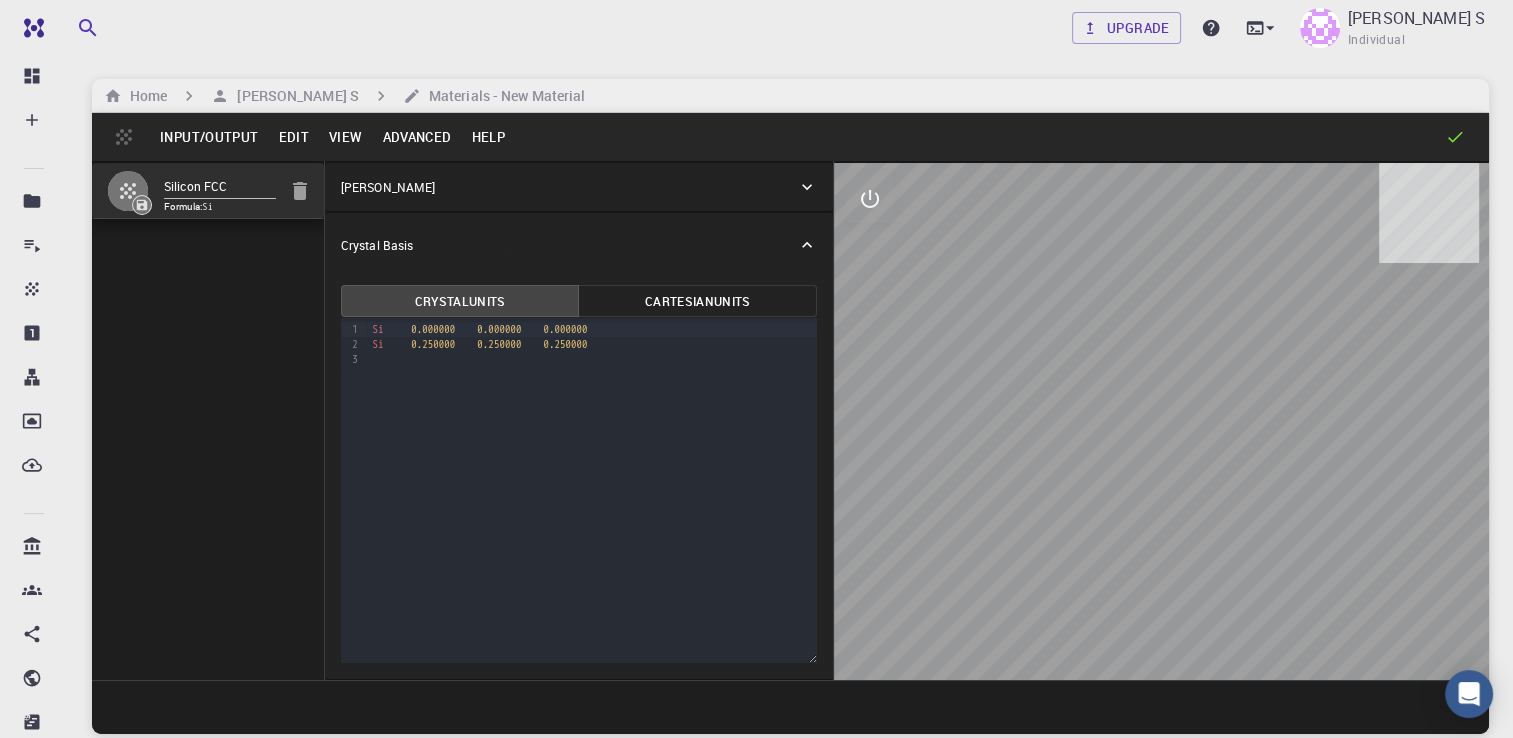 click on "Advanced" at bounding box center [416, 137] 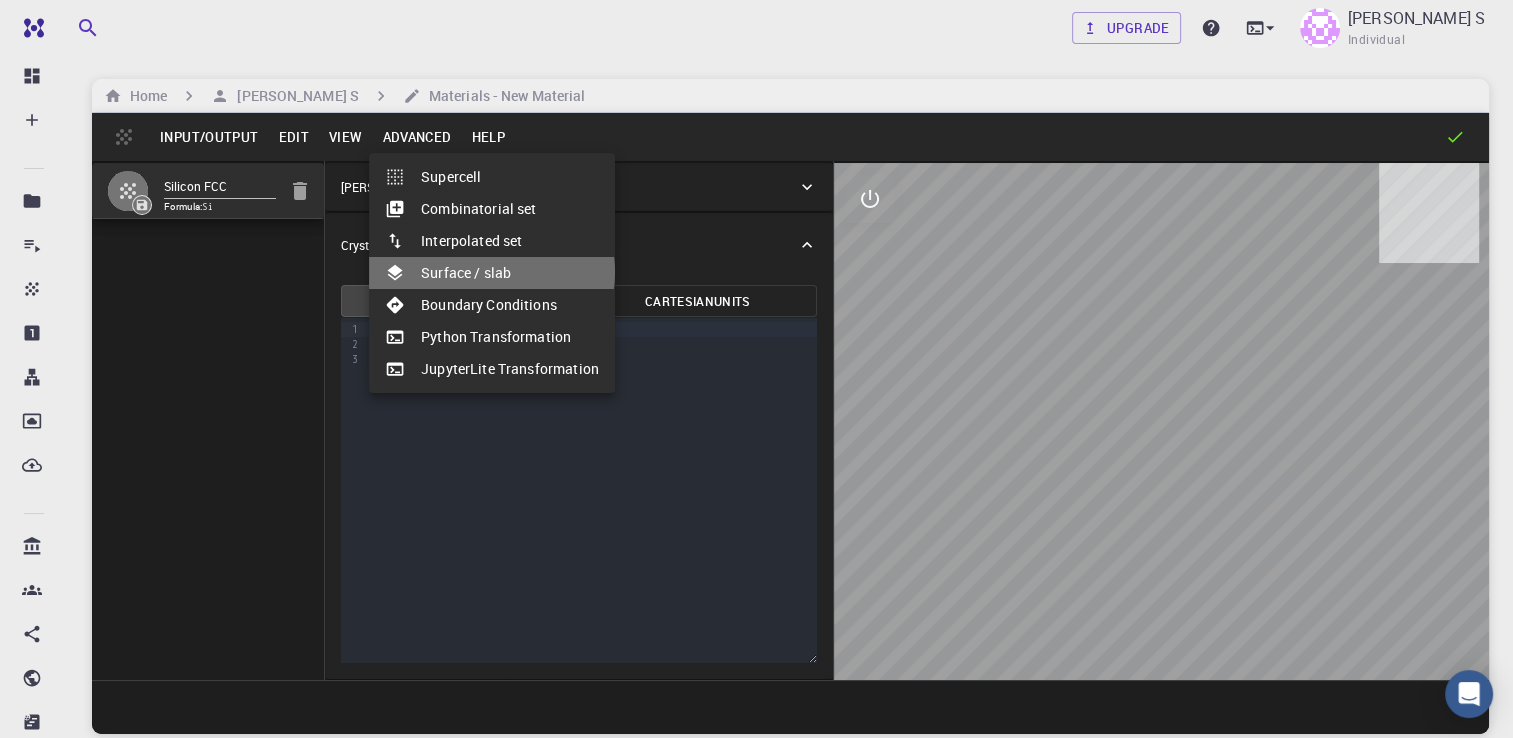 click on "Surface / slab" at bounding box center (492, 273) 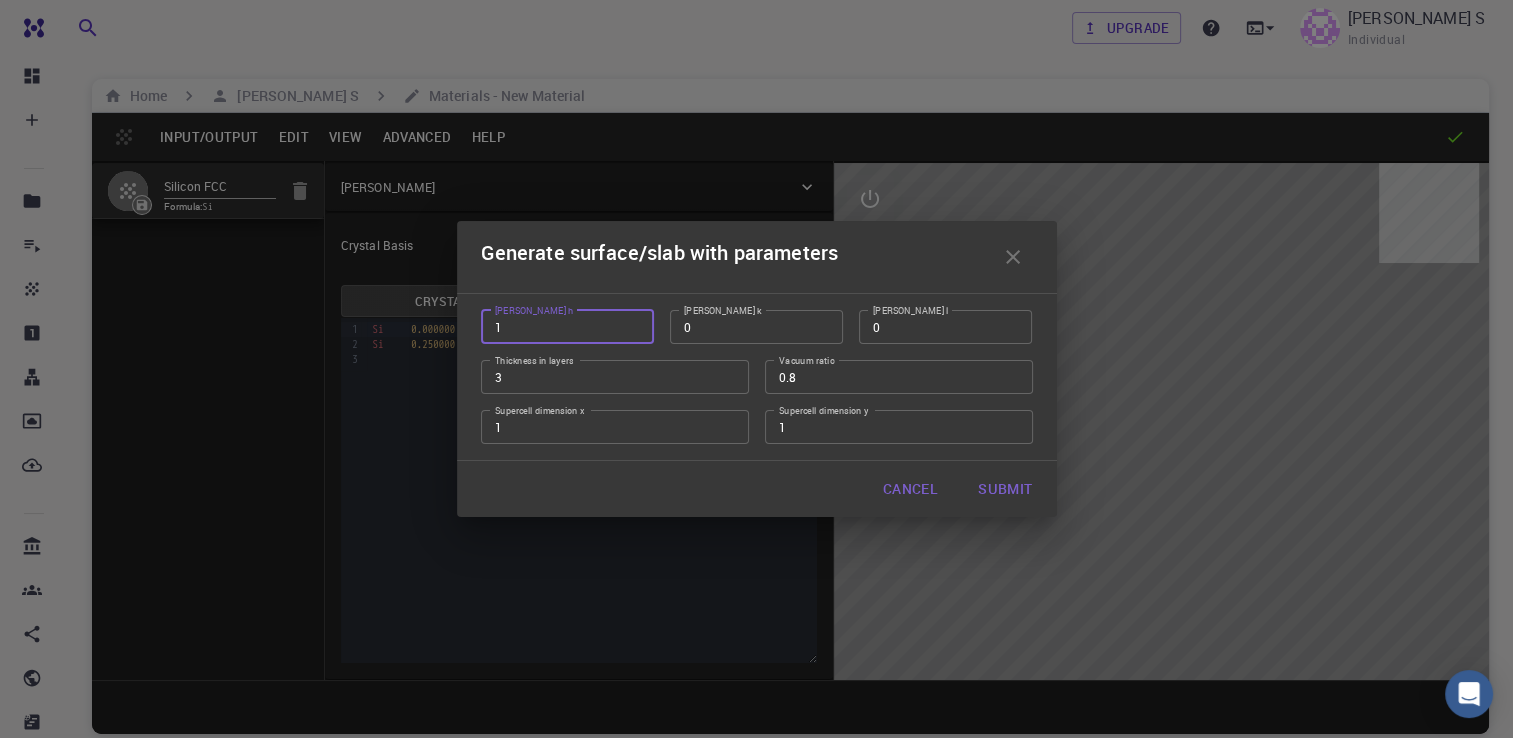 click on "1" at bounding box center (567, 327) 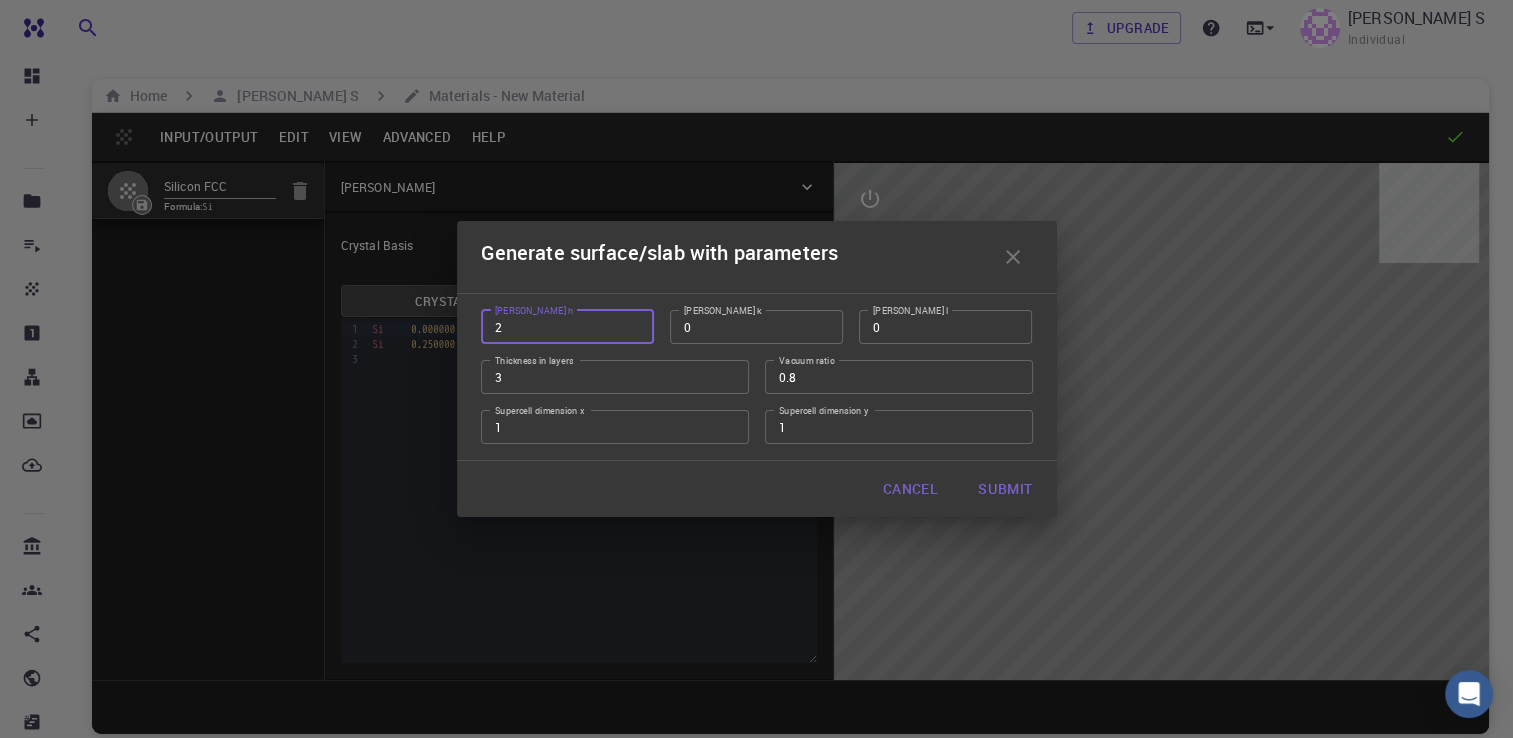 type on "2" 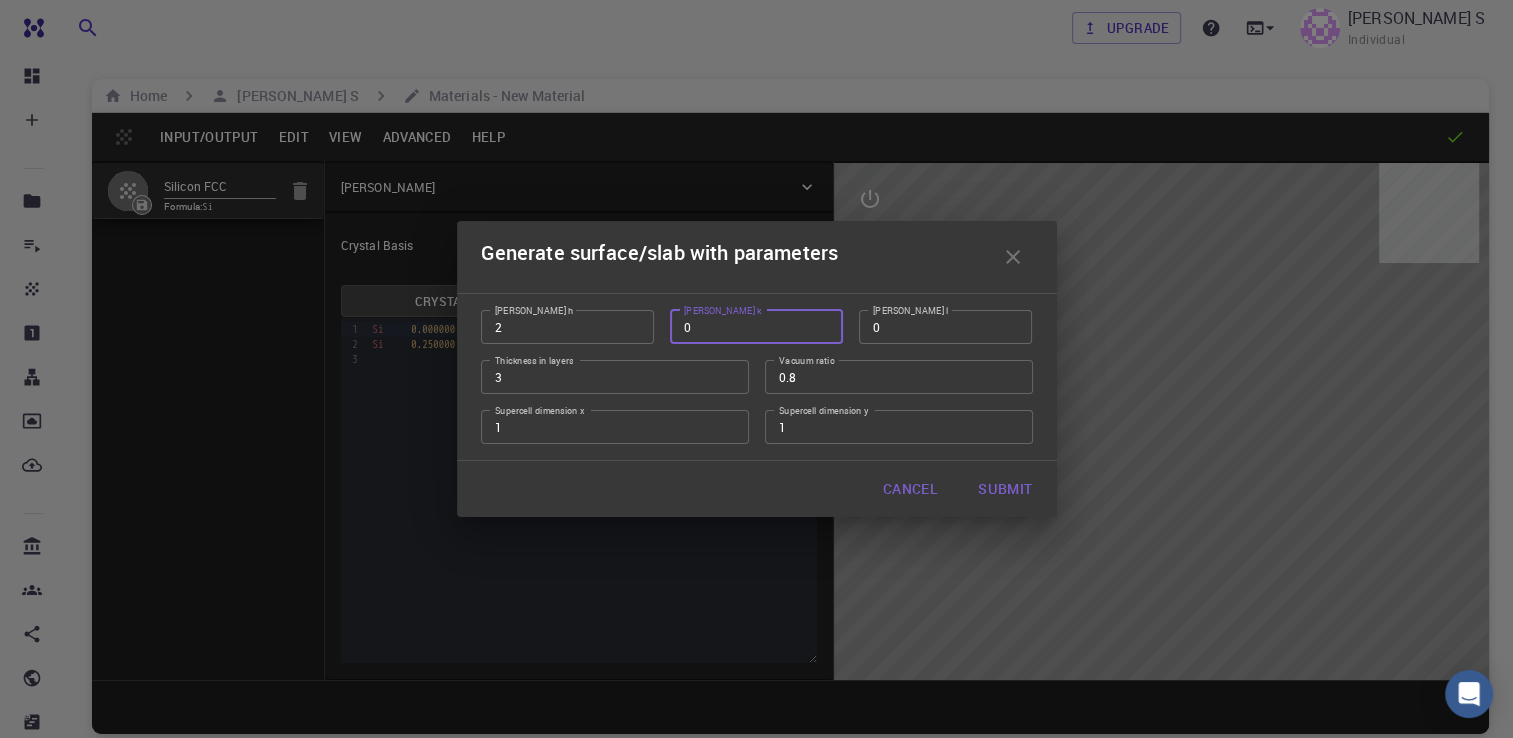 click on "0" at bounding box center [756, 327] 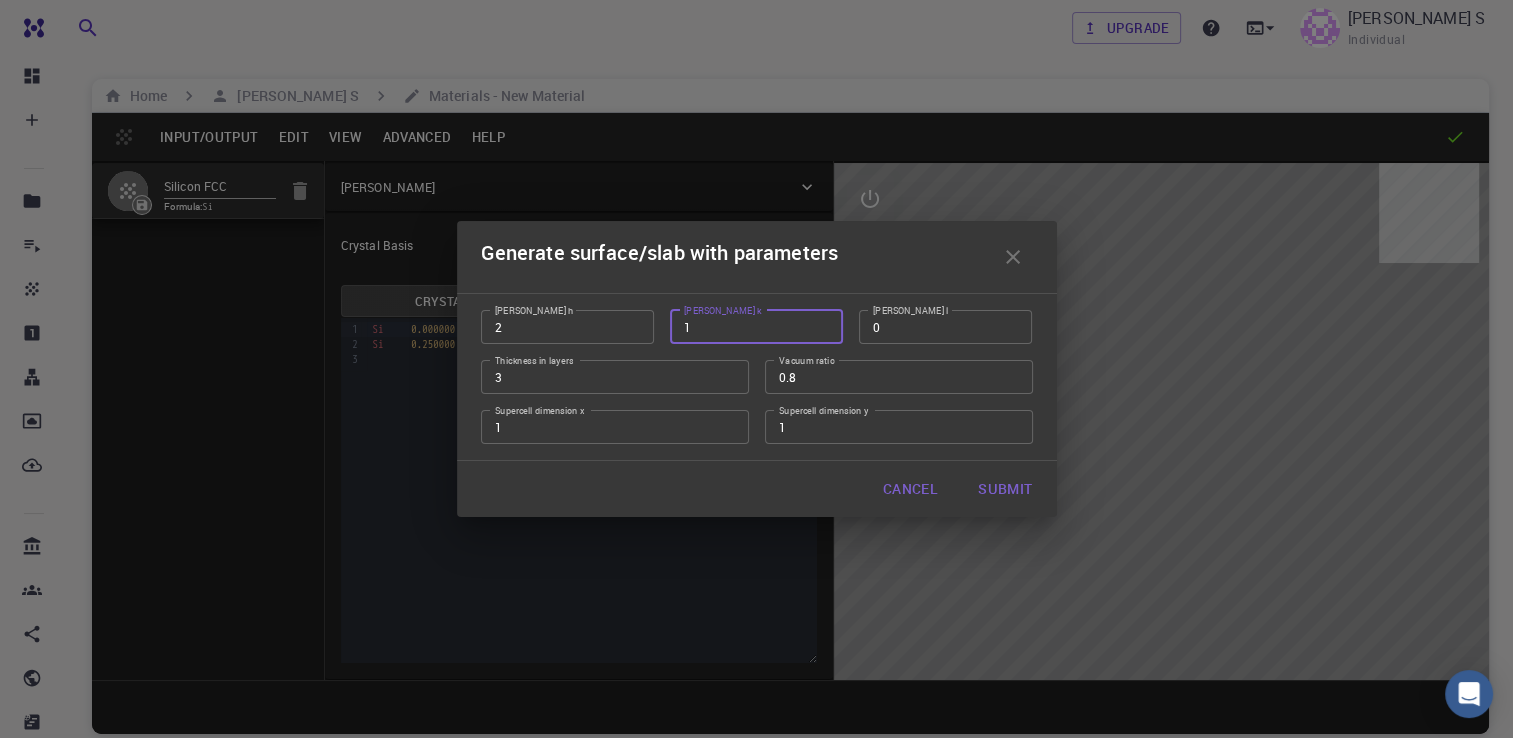 type on "1" 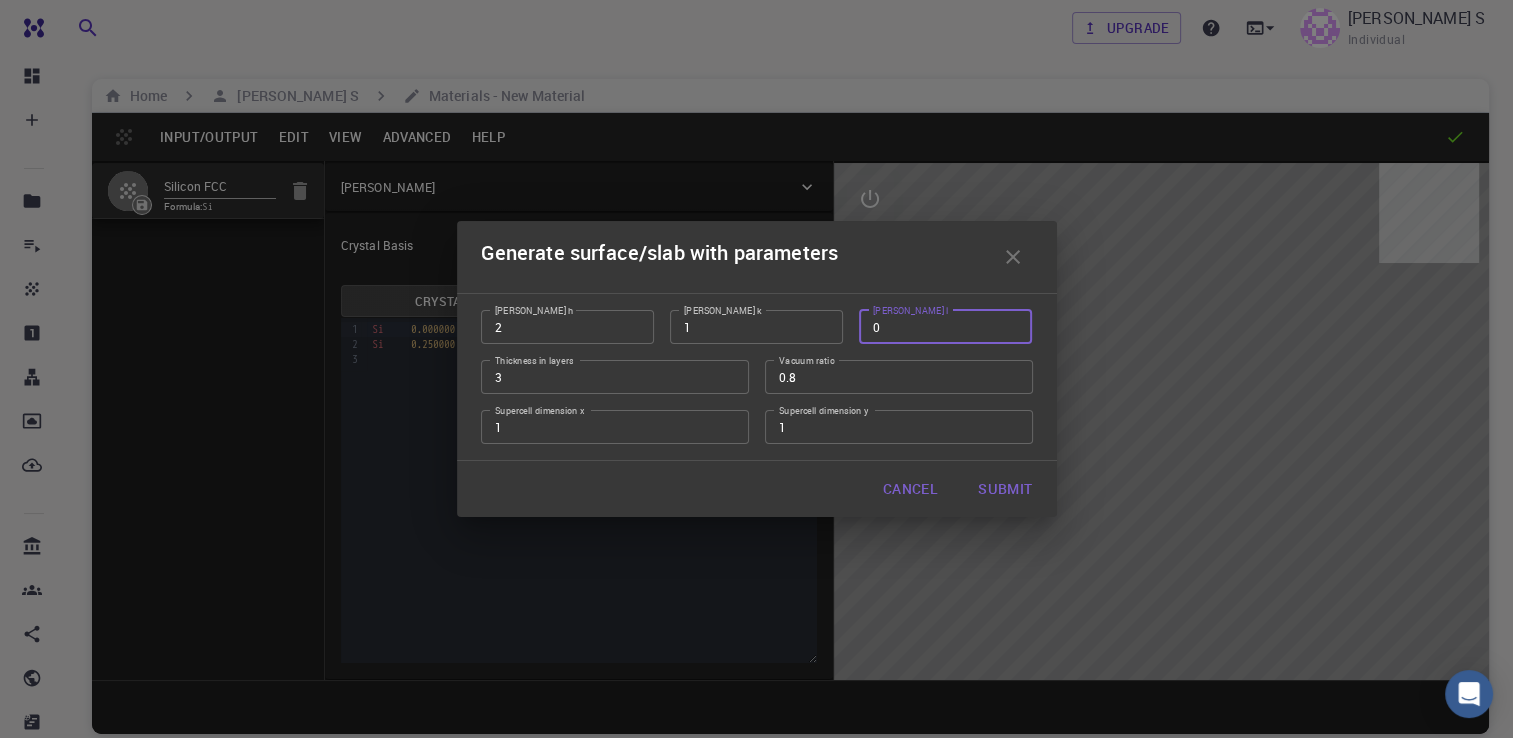 click on "0" at bounding box center (945, 327) 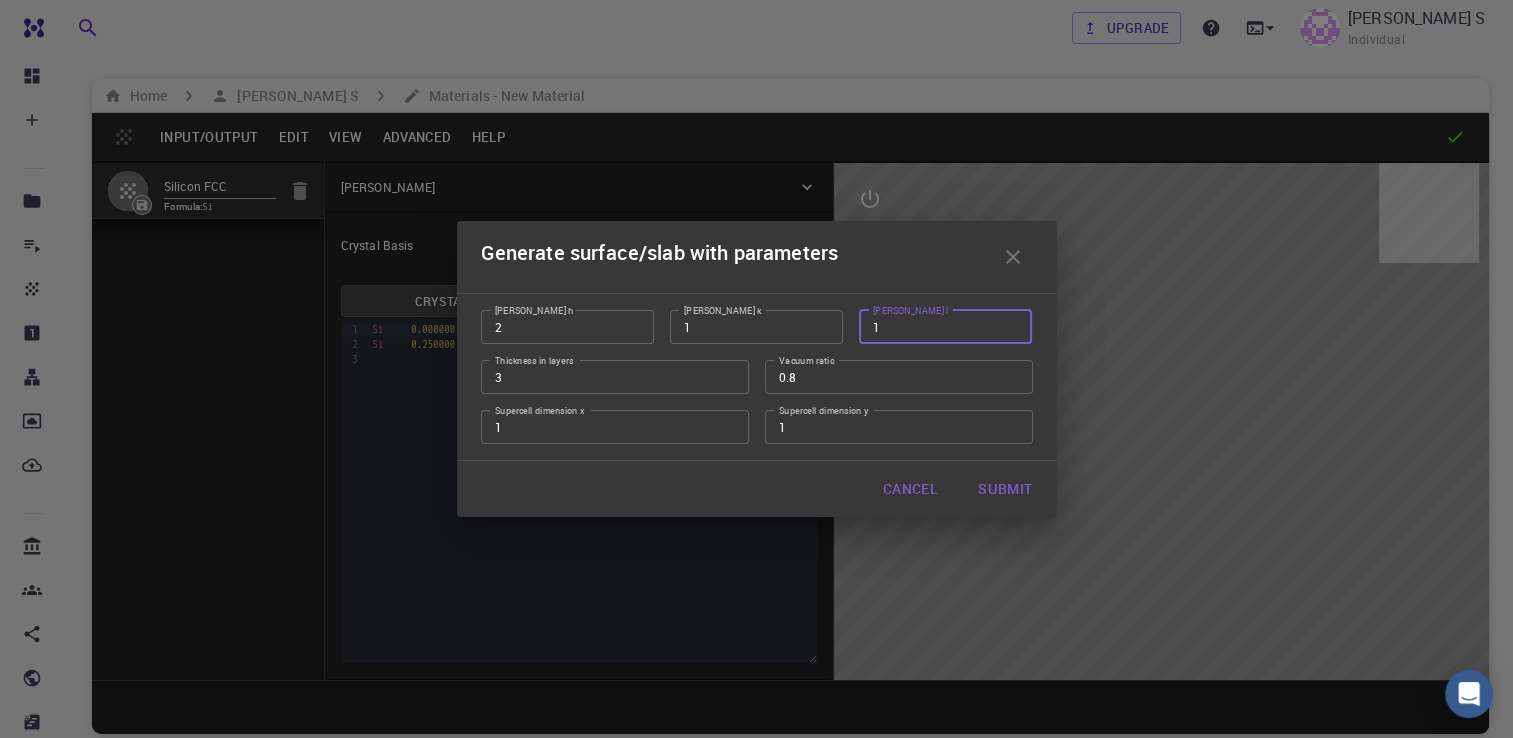 type on "1" 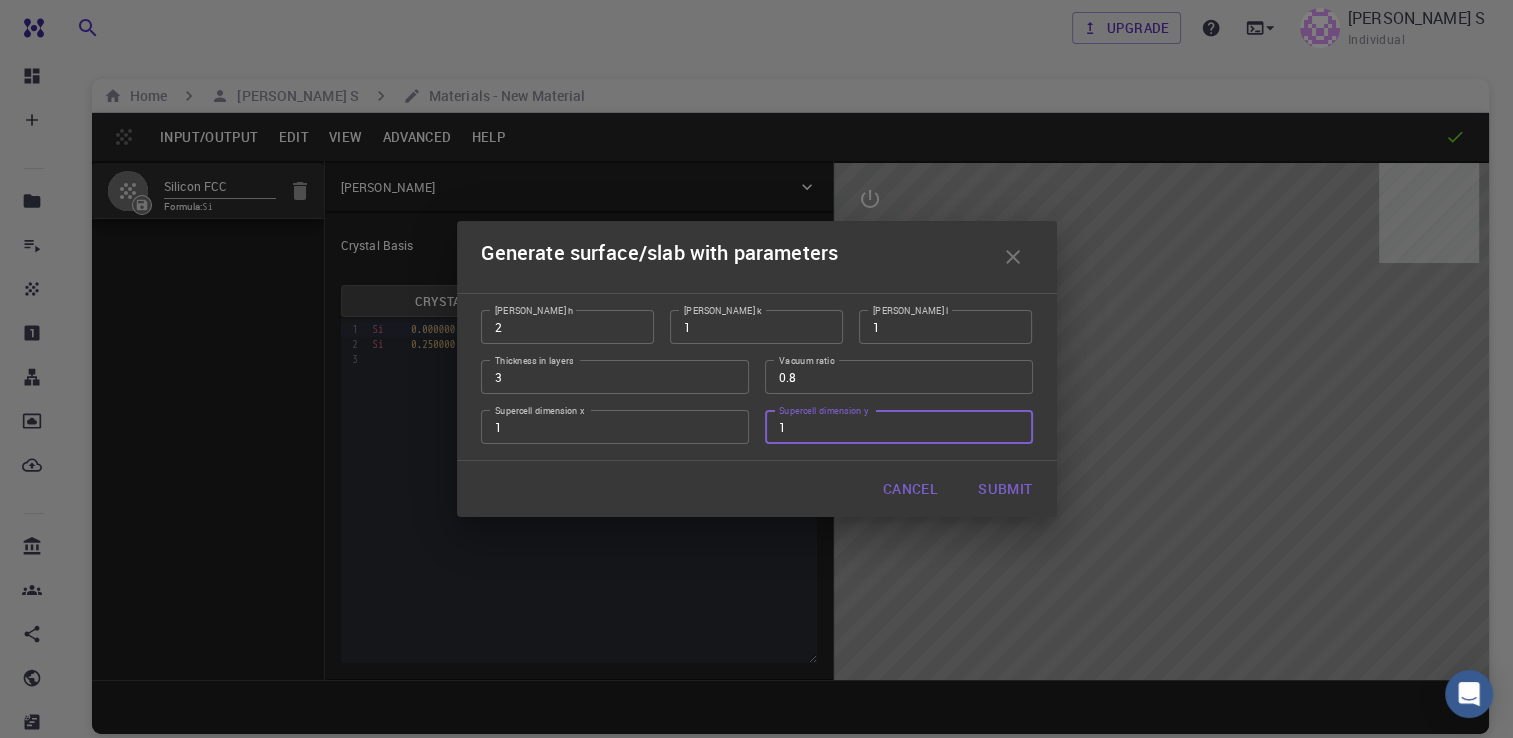 drag, startPoint x: 863, startPoint y: 434, endPoint x: 714, endPoint y: 437, distance: 149.0302 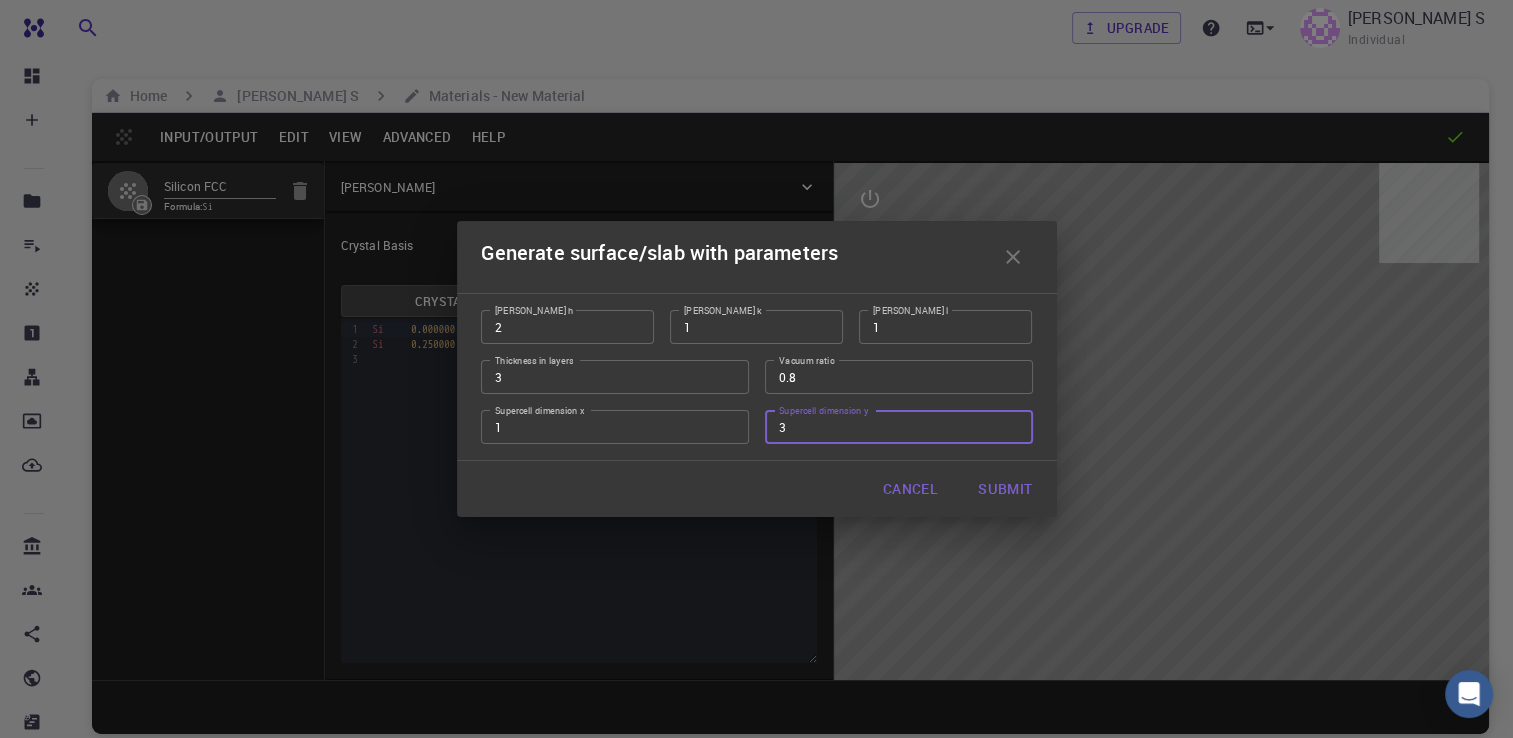 type on "3" 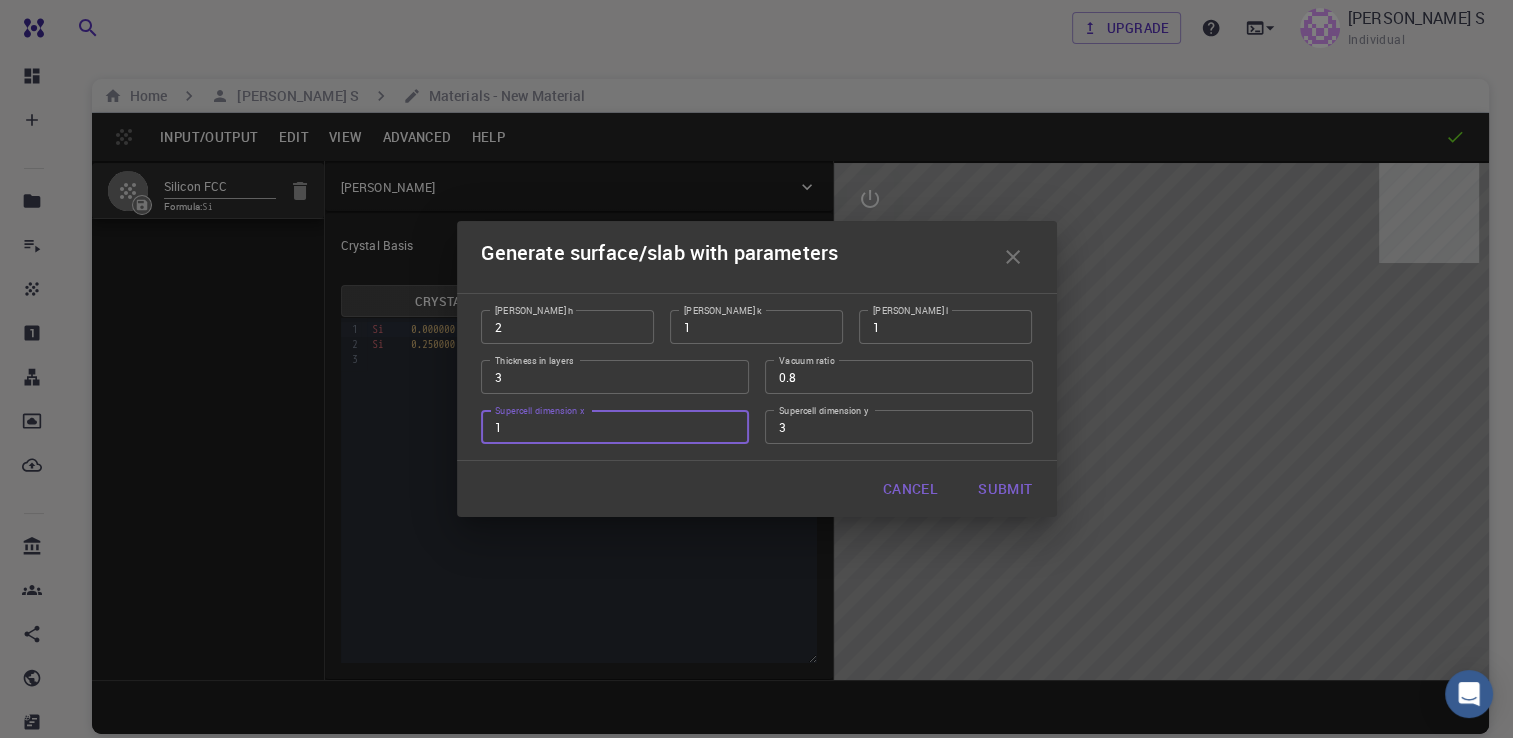 drag, startPoint x: 623, startPoint y: 437, endPoint x: 411, endPoint y: 459, distance: 213.13846 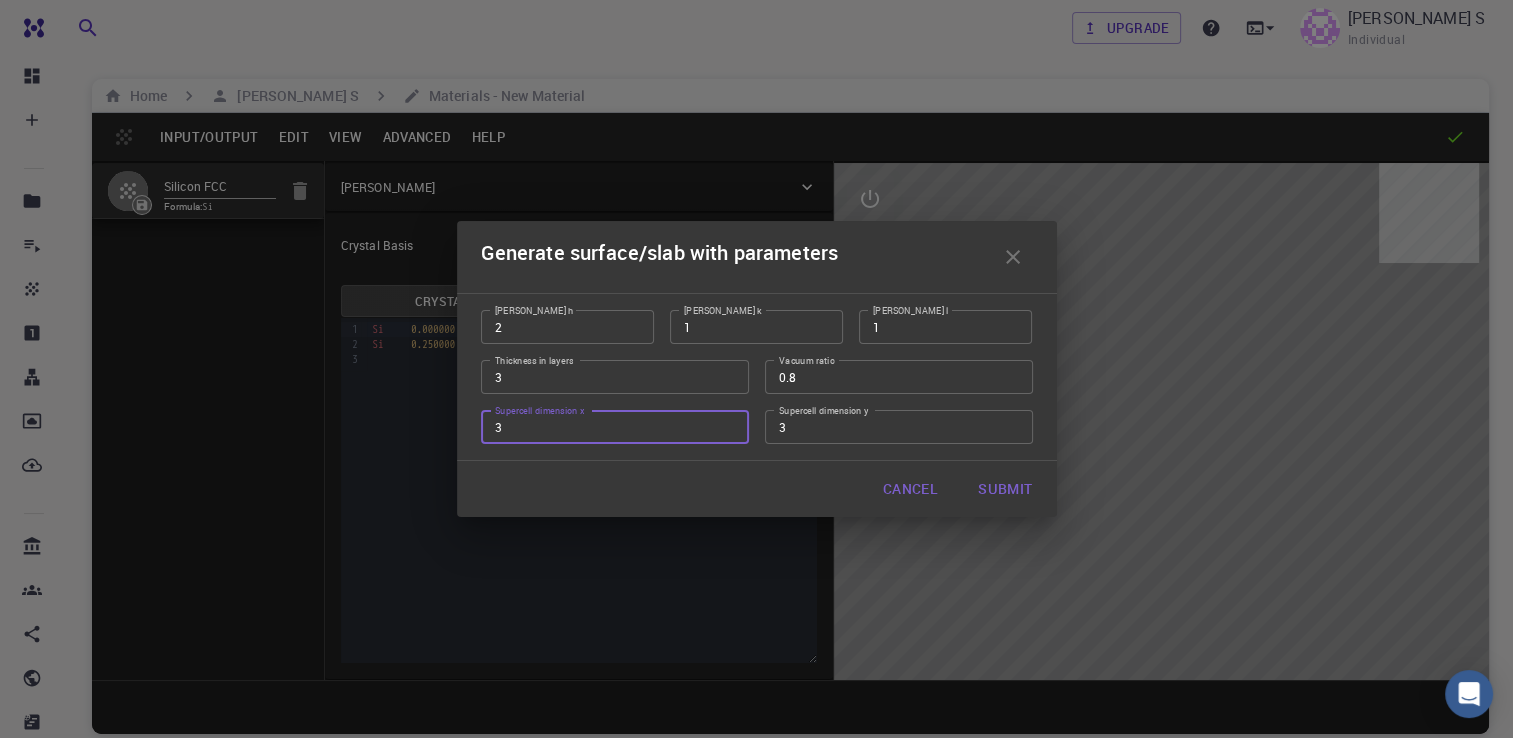 type on "3" 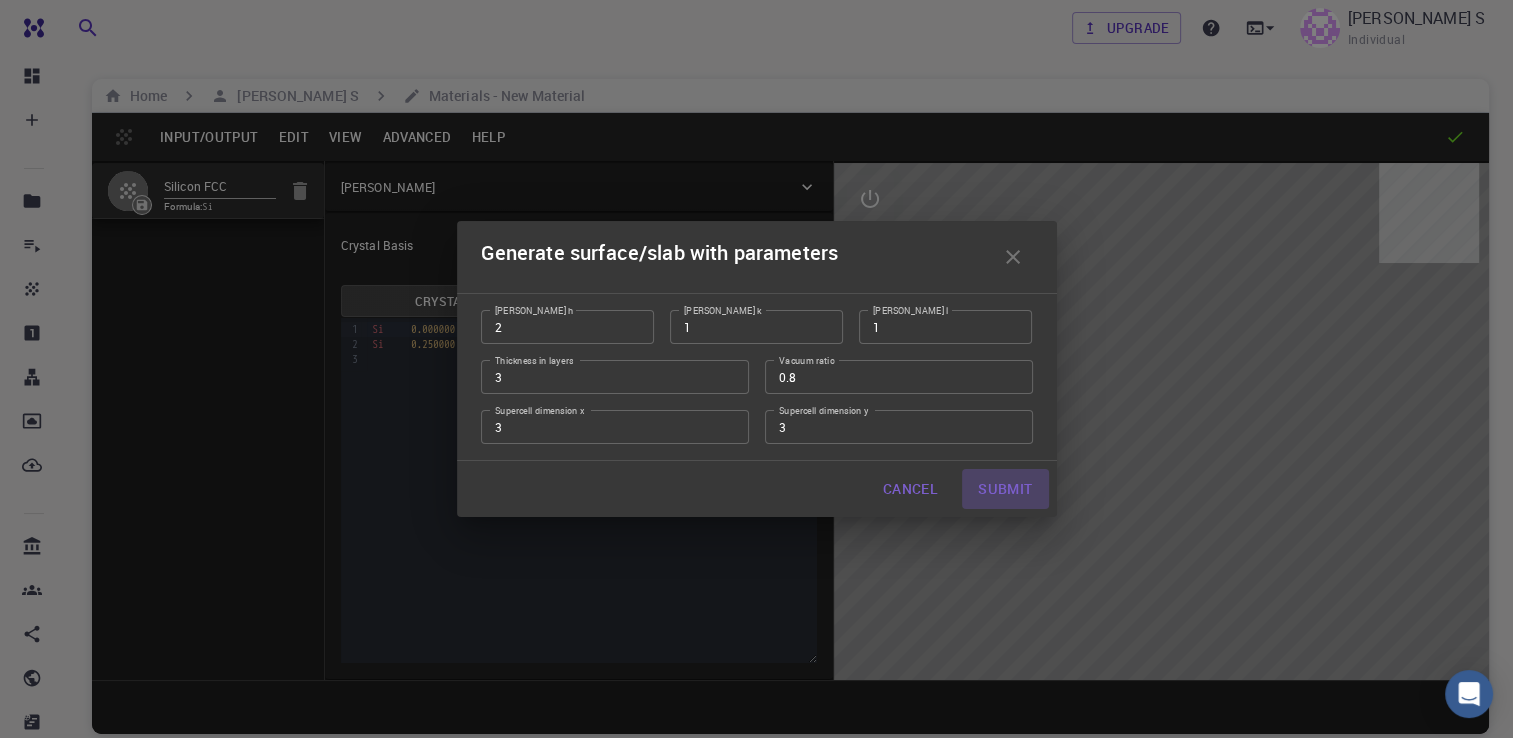 click on "Submit" at bounding box center (1005, 489) 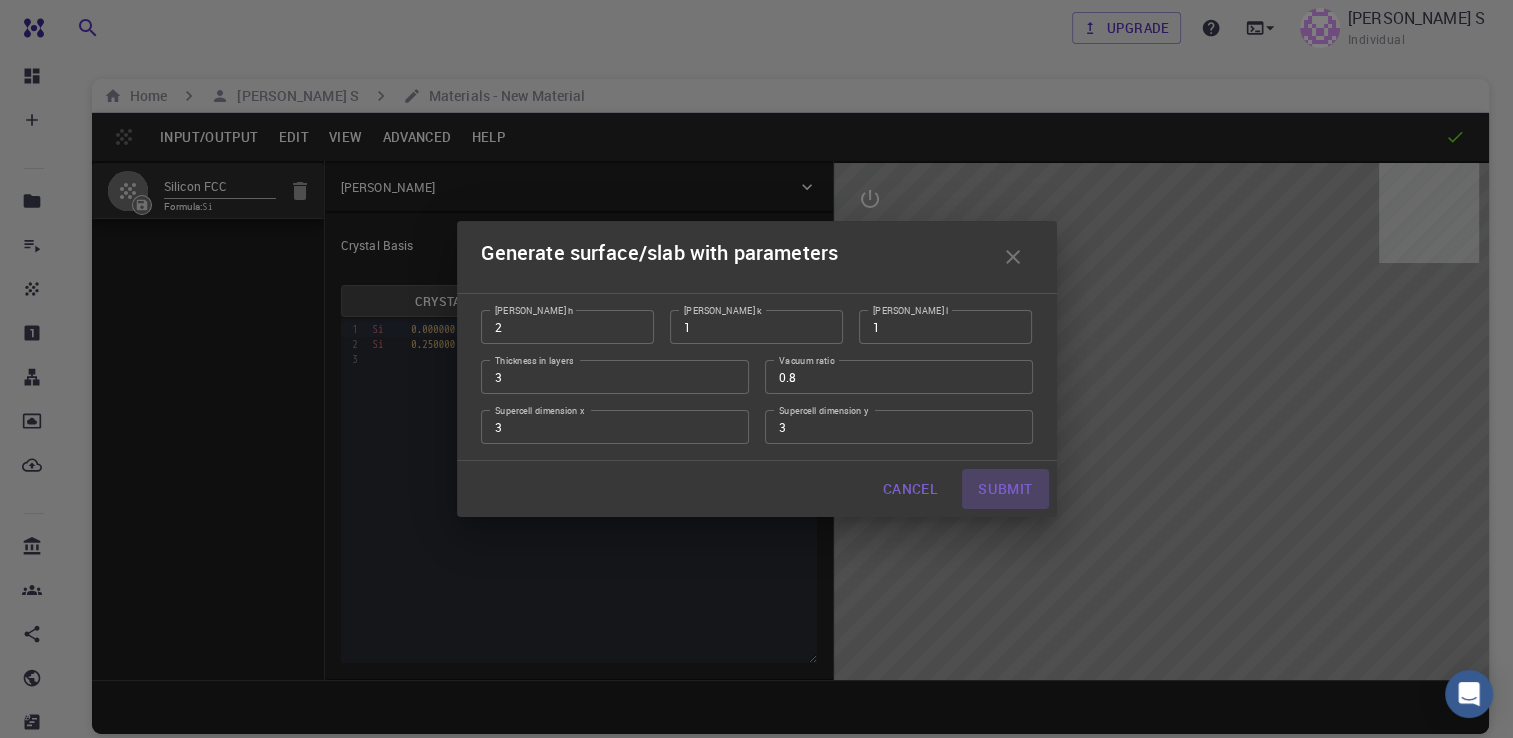 type on "TRI" 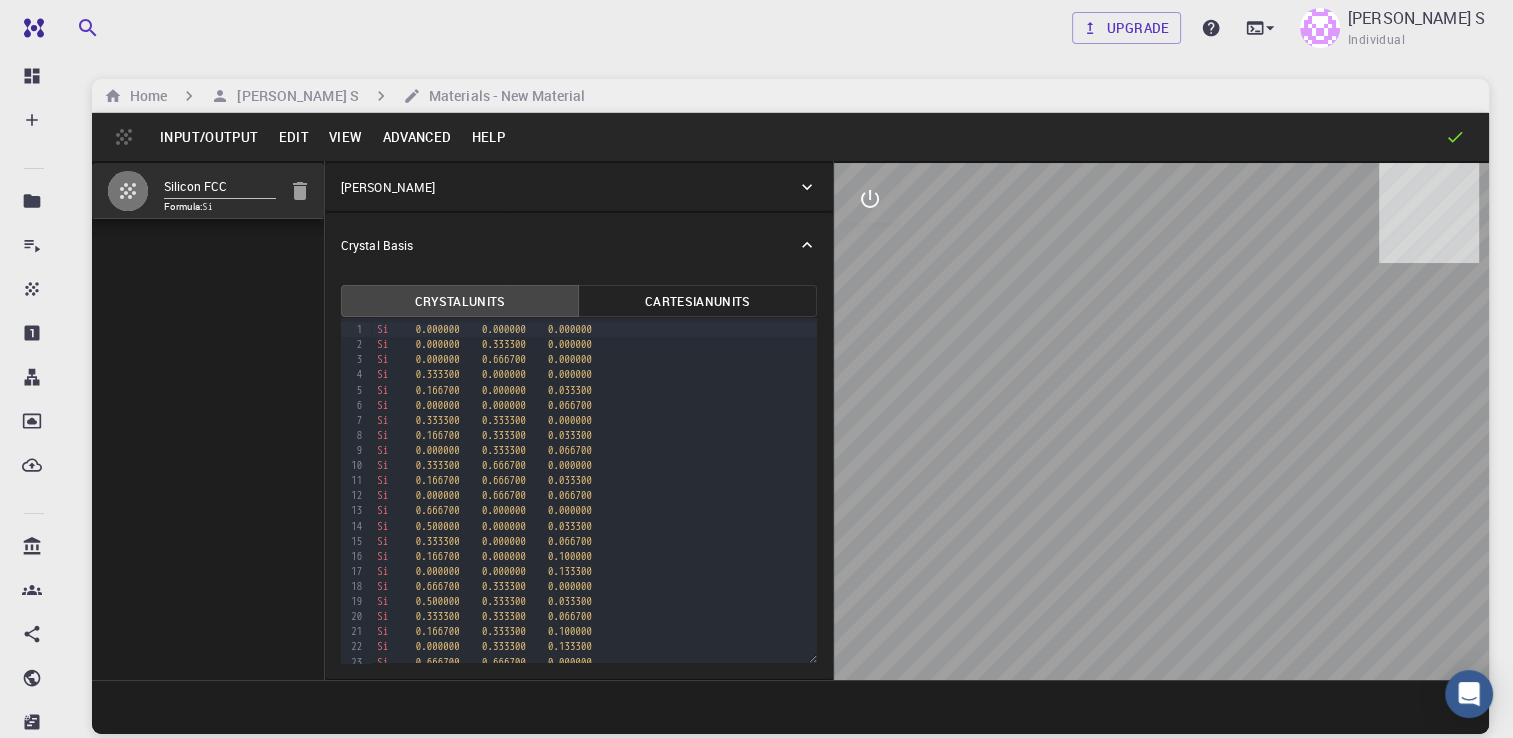 click at bounding box center [1161, 421] 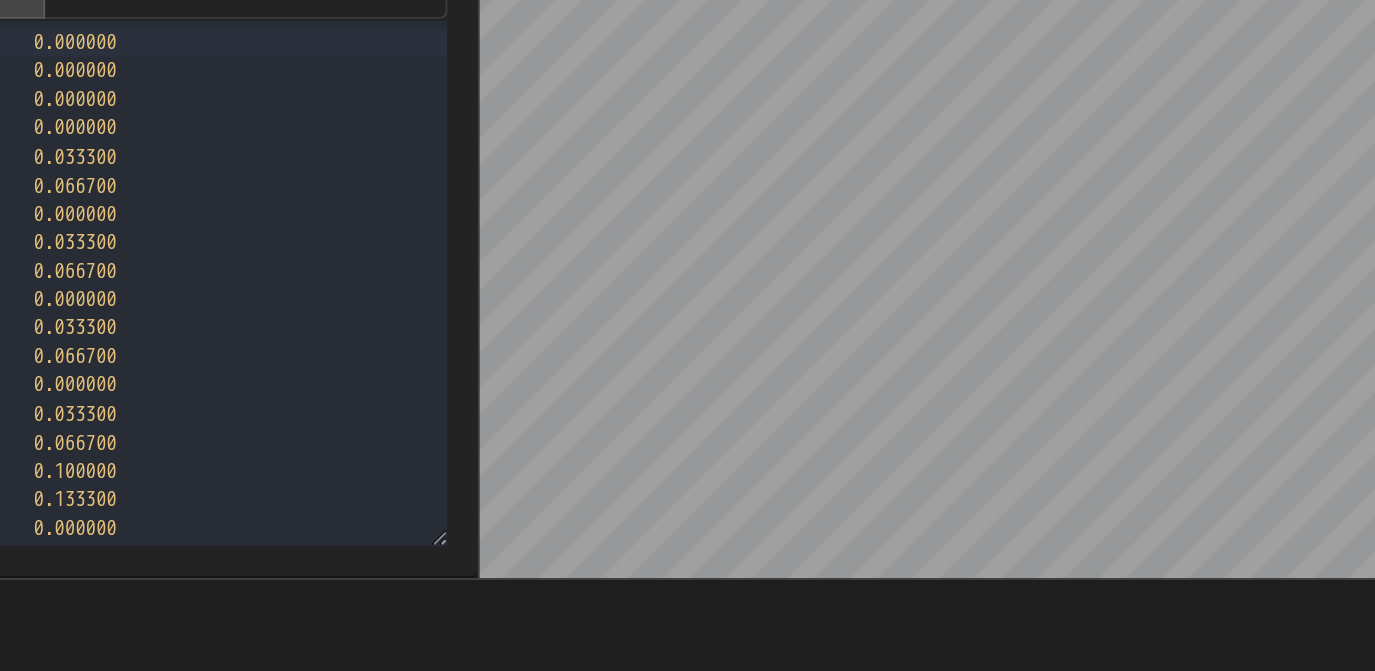scroll, scrollTop: 0, scrollLeft: 0, axis: both 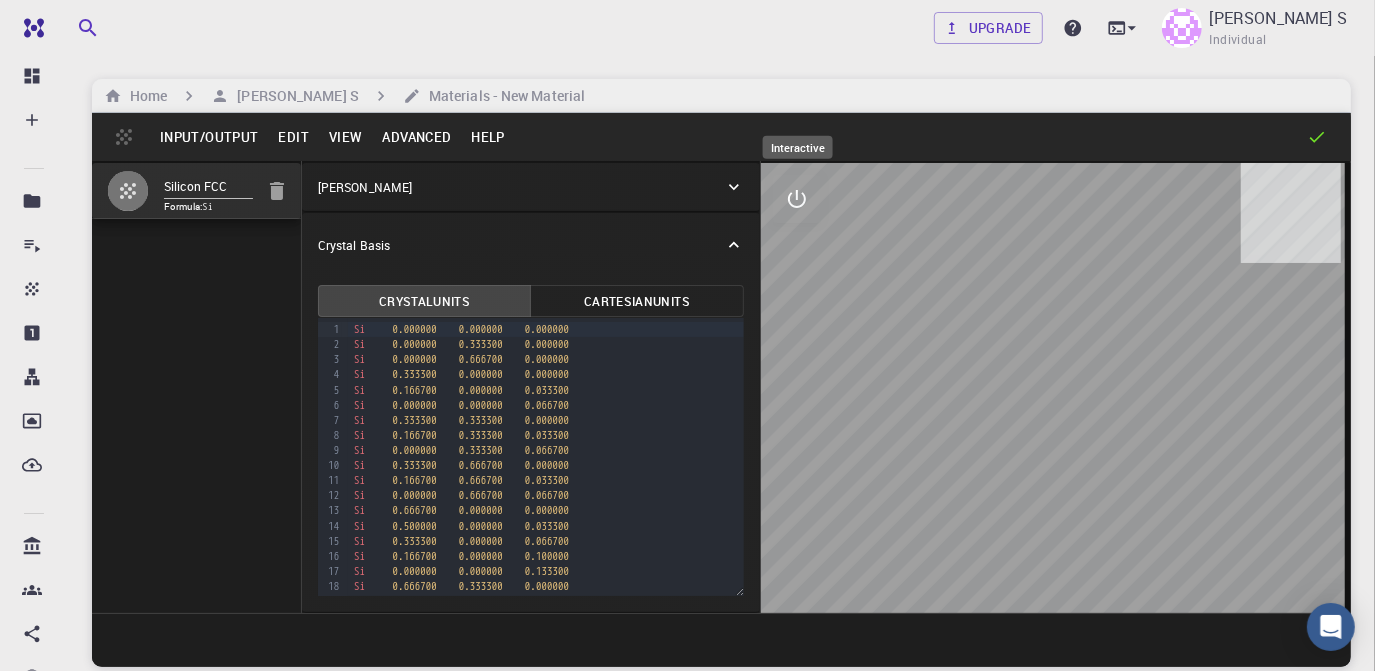 click 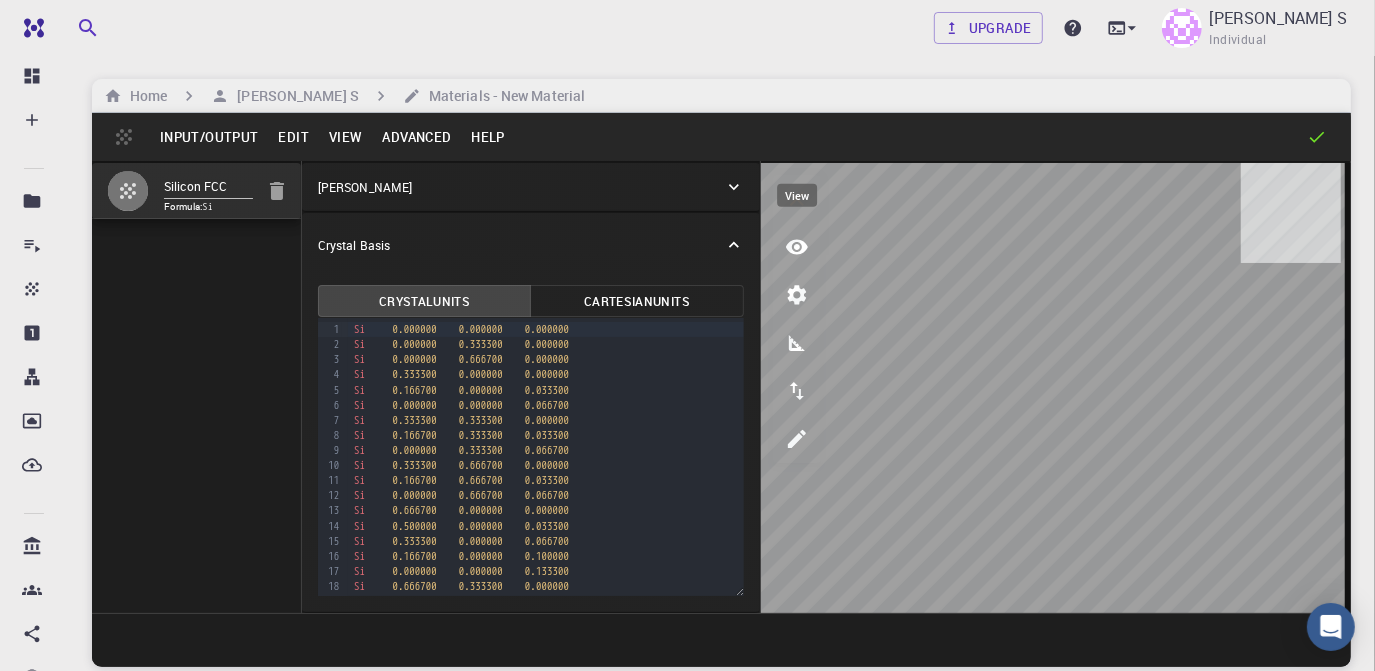 click 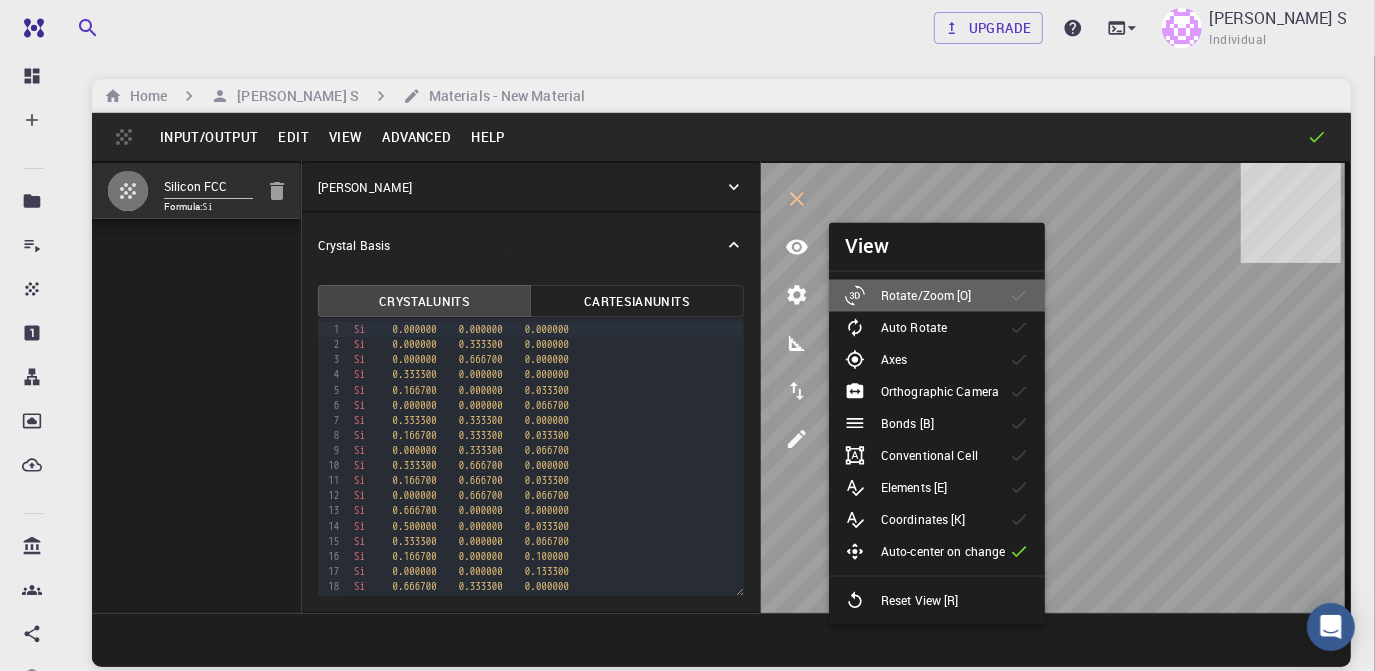 click on "Rotate/Zoom [O]" at bounding box center (937, 296) 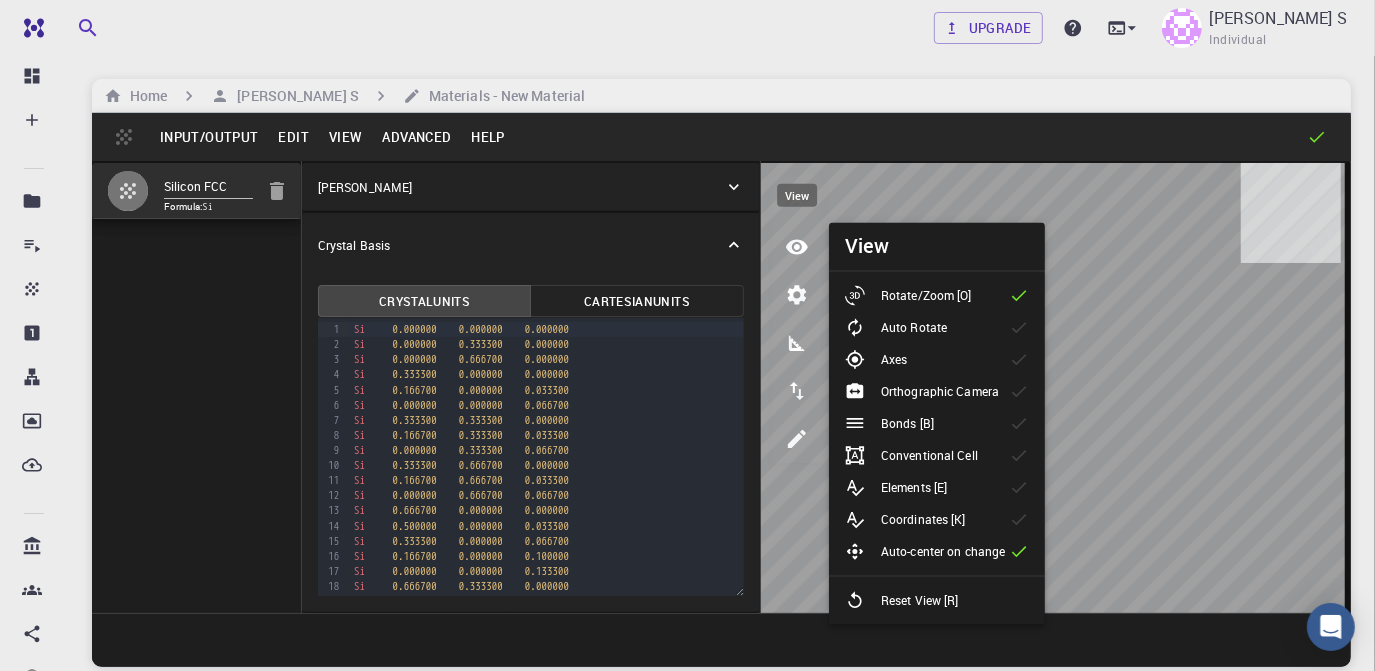 click 